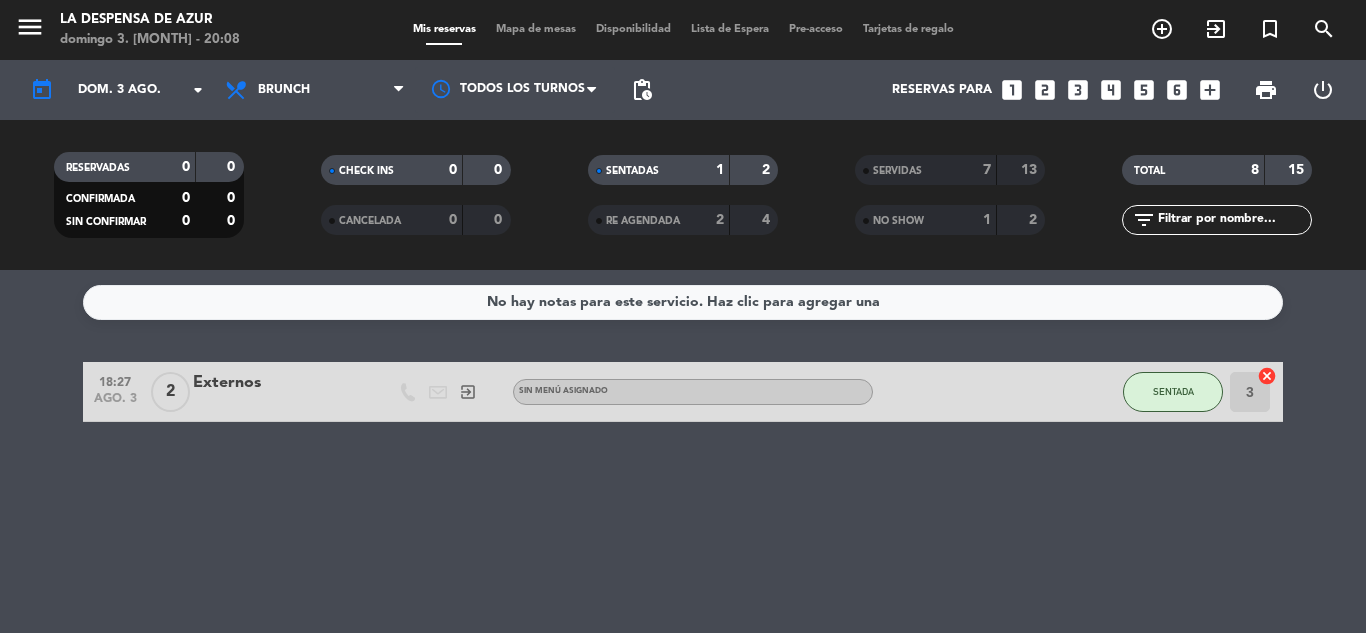 scroll, scrollTop: 0, scrollLeft: 0, axis: both 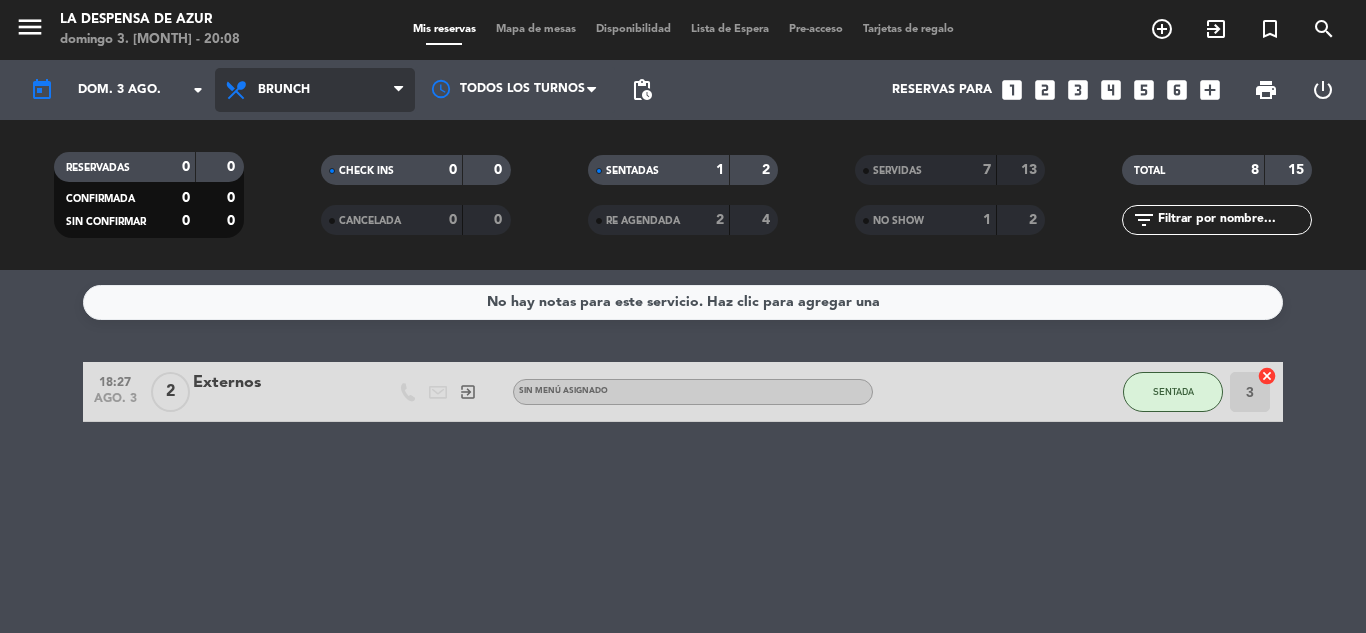 click on "Brunch" at bounding box center (315, 90) 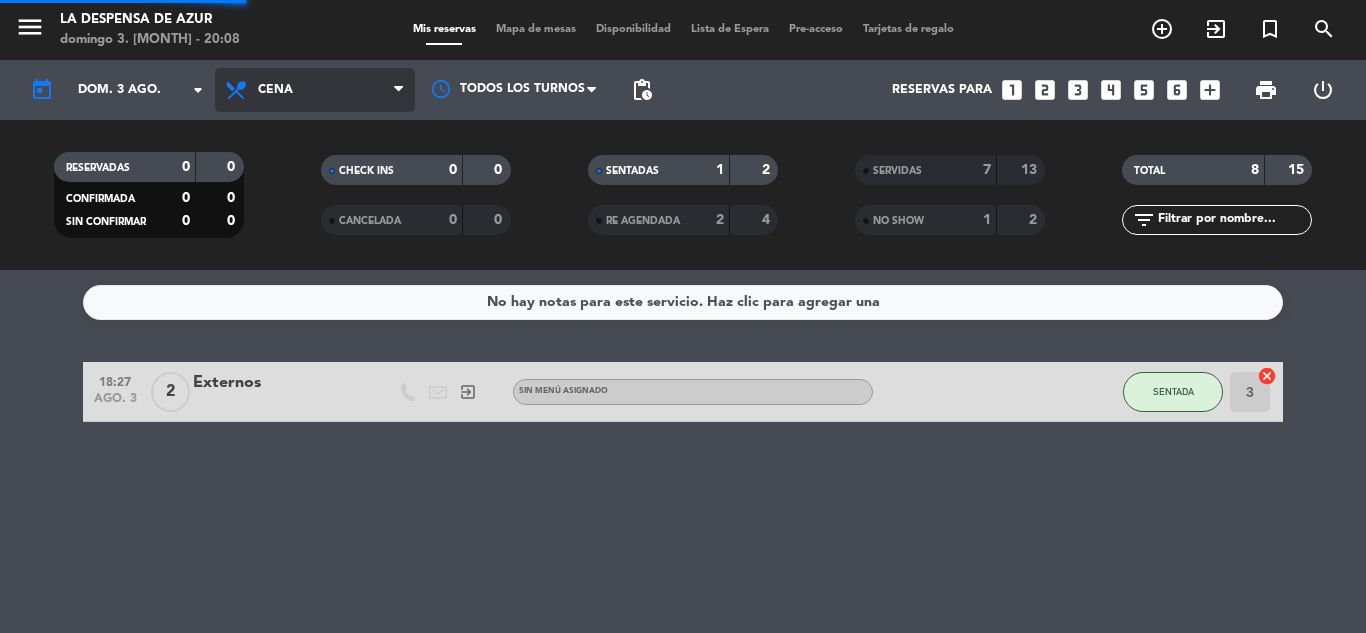 click on "menu La Despensa de Azur domingo 3. [MONTH] - 20:08 Mis reservas Mapa de mesas Disponibilidad Lista de Espera Pre-acceso Tarjetas de regalo add_circle_outline exit_to_app turned_in_not search today dom. 3 ago. arrow_drop_down Todos los servicios Desayuno Brunch Almuerzo Cena Cena Todos los servicios Desayuno Brunch Almuerzo Cena Todos los turnos pending_actions Reservas para looks_one looks_two looks_3 looks_4 looks_5 looks_6 add_box print power_settings_new RESERVADAS 0 0 CONFIRMADA 0 0 SIN CONFIRMAR 0 0 CHECK INS 0 0 CANCELADA 0 0 SENTADAS 1 2 RE AGENDADA 2 4 SERVIDAS 7 13 NO SHOW 1 2 TOTAL 8 15 filter_list No hay notas para este servicio. Haz clic para agregar una 18:27 ago. 3 2 Externos exit_to_app Sin menú asignado SENTADA 3 cancel" 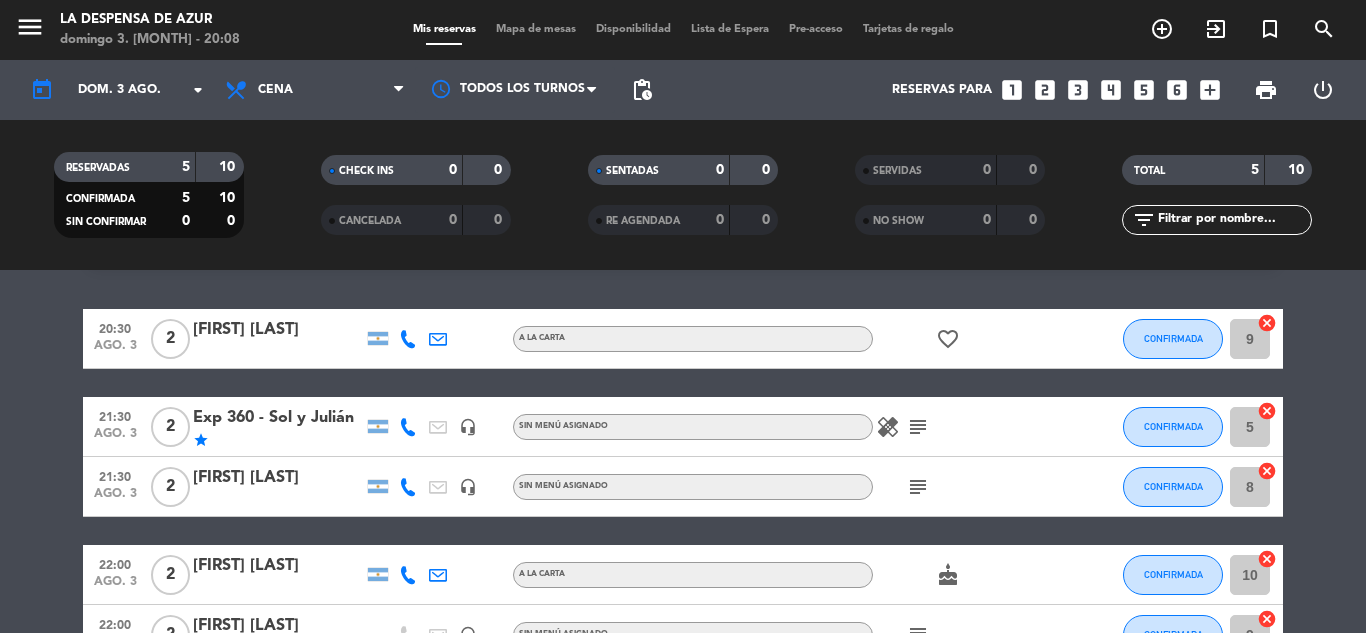 scroll, scrollTop: 100, scrollLeft: 0, axis: vertical 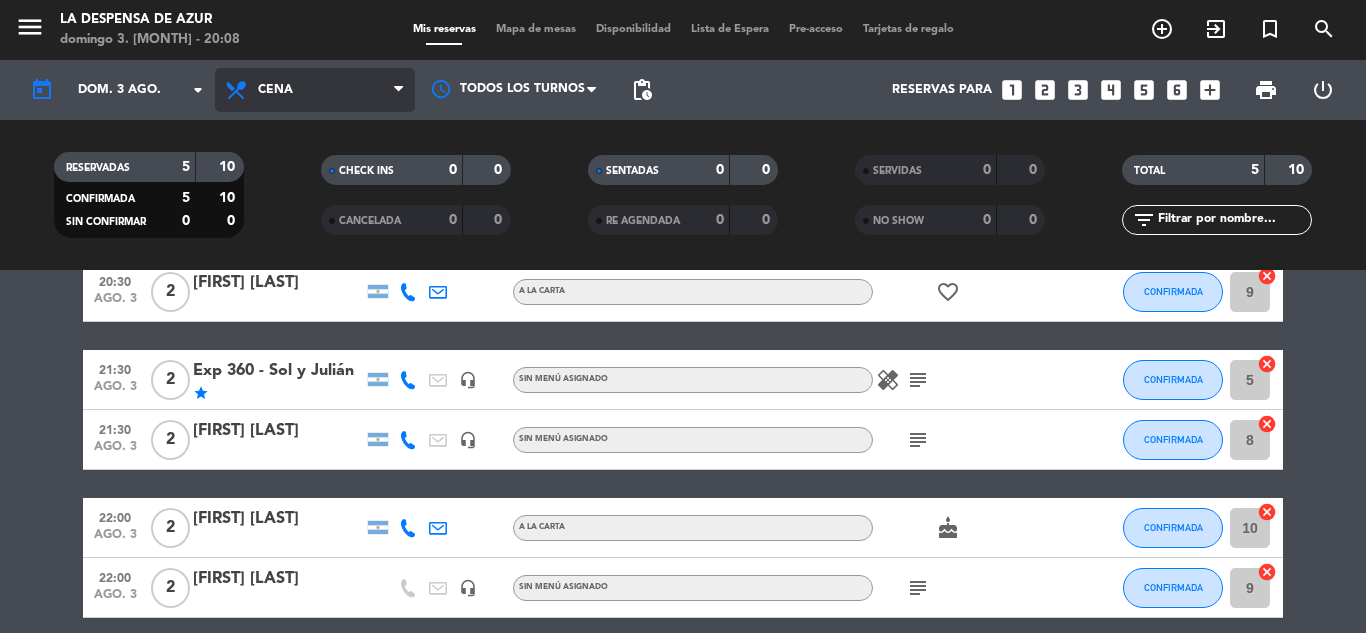 click on "Cena" at bounding box center [315, 90] 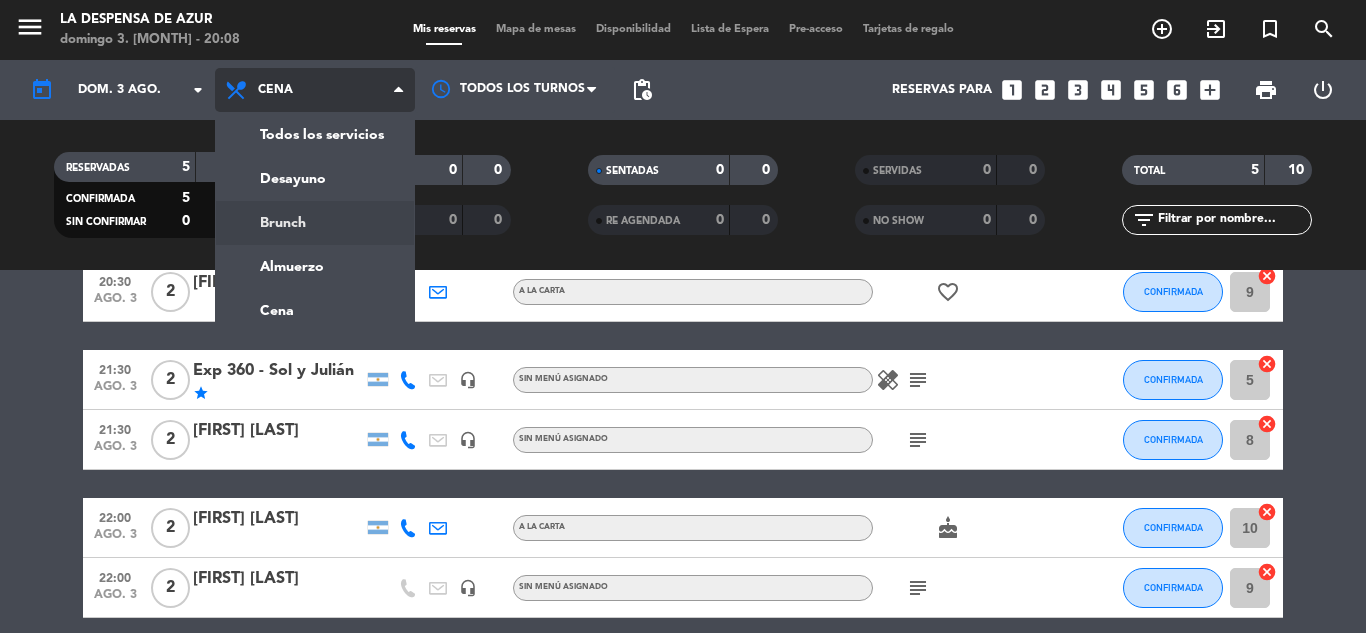 click on "menu La Despensa de Azur domingo 3. [MONTH] - 20:08 Mis reservas Mapa de mesas Disponibilidad Lista de Espera Pre-acceso Tarjetas de regalo add_circle_outline exit_to_app turned_in_not search today dom. 3 ago. arrow_drop_down Todos los servicios Desayuno Brunch Almuerzo Cena Cena Todos los servicios Desayuno Brunch Almuerzo Cena Todos los turnos pending_actions Reservas para looks_one looks_two looks_3 looks_4 looks_5 looks_6 add_box print power_settings_new RESERVADAS 5 10 CONFIRMADA 5 10 SIN CONFIRMAR 0 0 CHECK INS 0 0 CANCELADA 0 0 SENTADAS 0 0 RE AGENDADA 0 0 SERVIDAS 0 0 NO SHOW 0 0 TOTAL 5 10 filter_list" 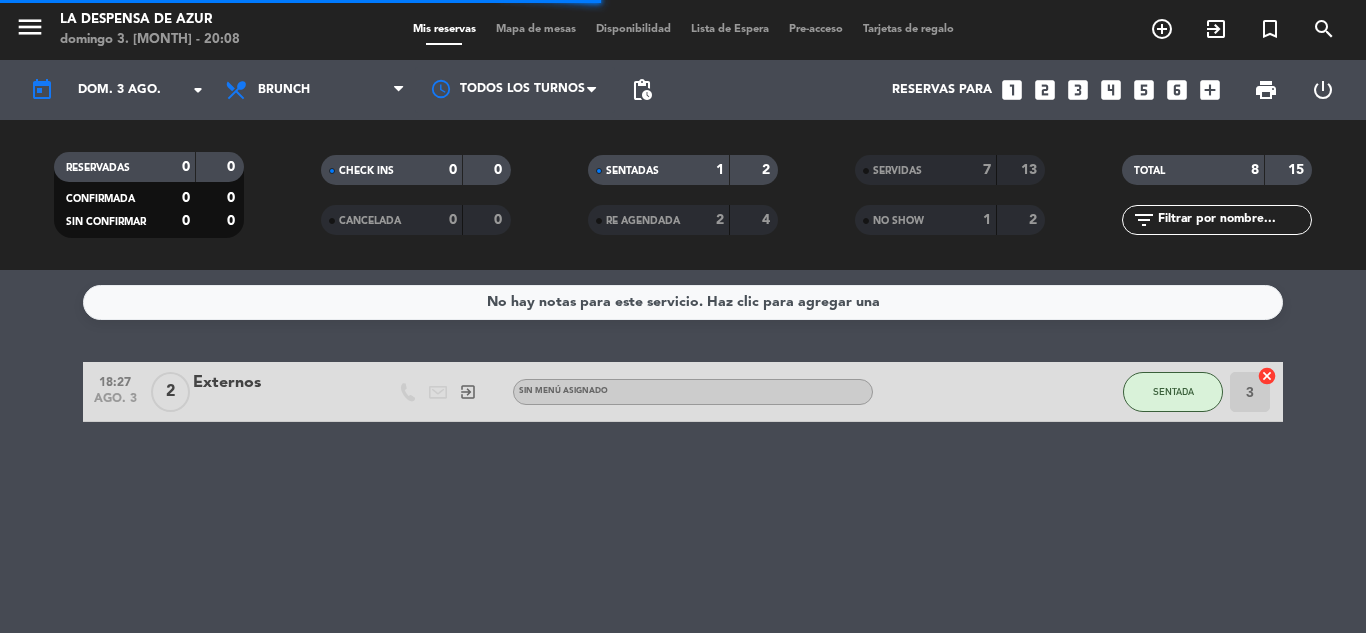 scroll, scrollTop: 0, scrollLeft: 0, axis: both 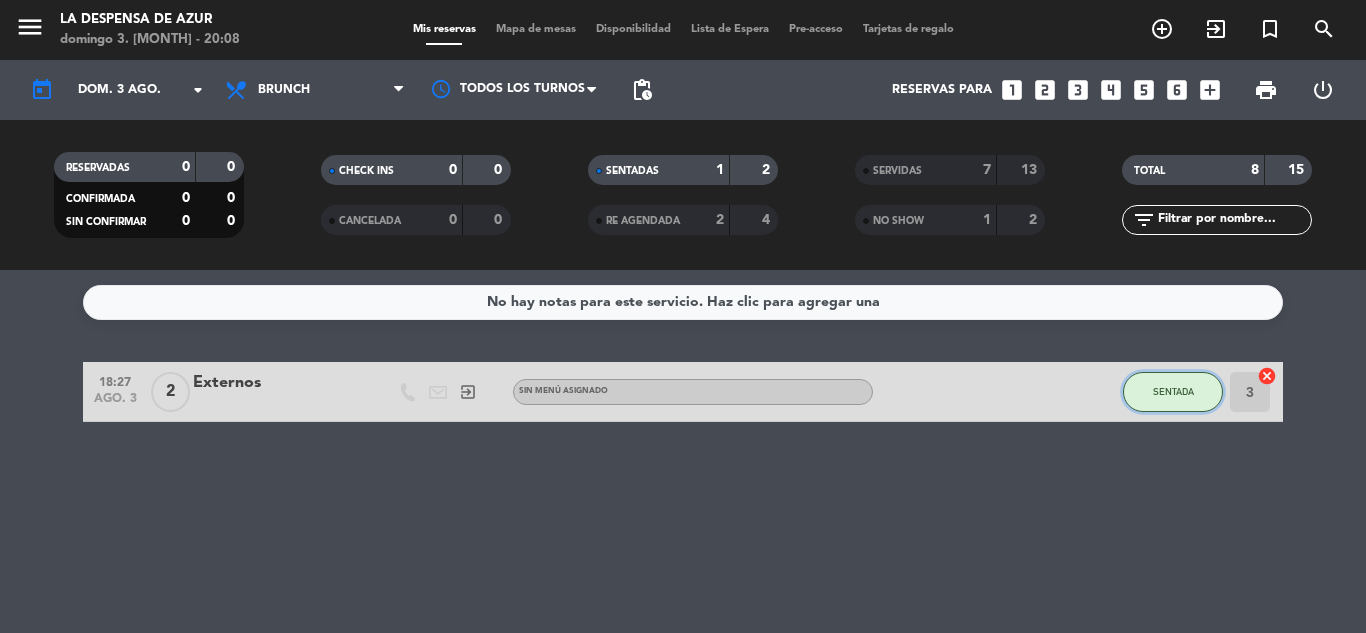 click on "SENTADA" 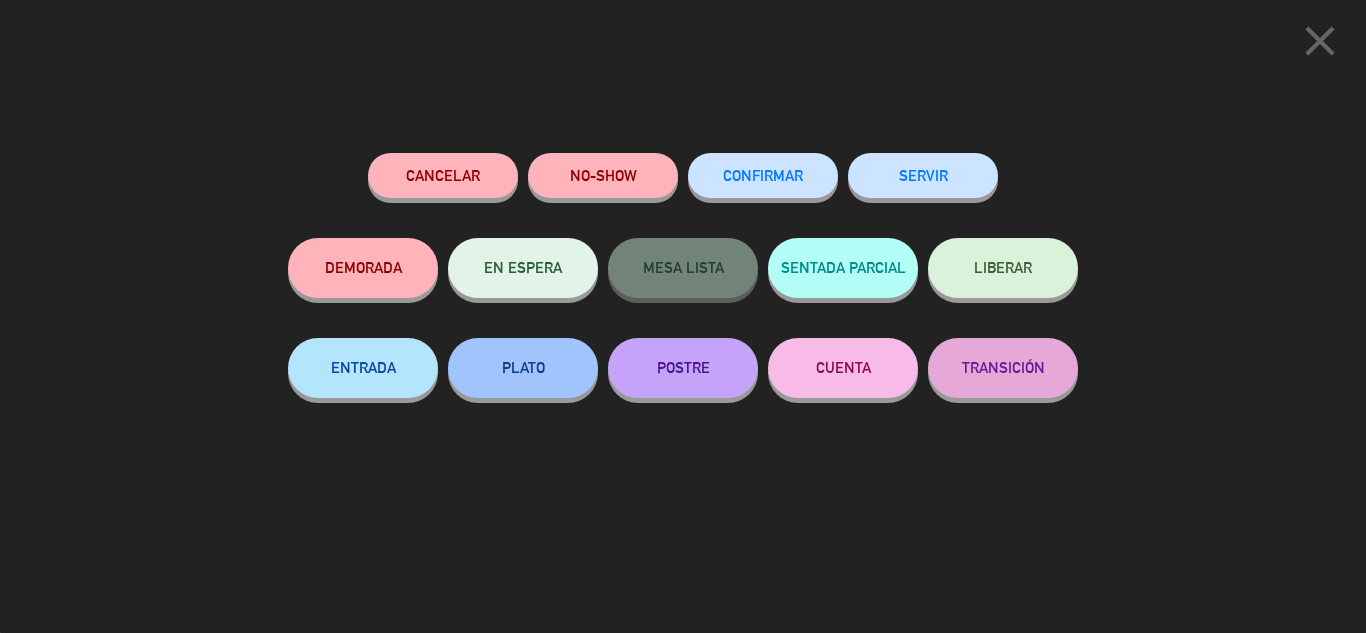 click on "SERVIR" 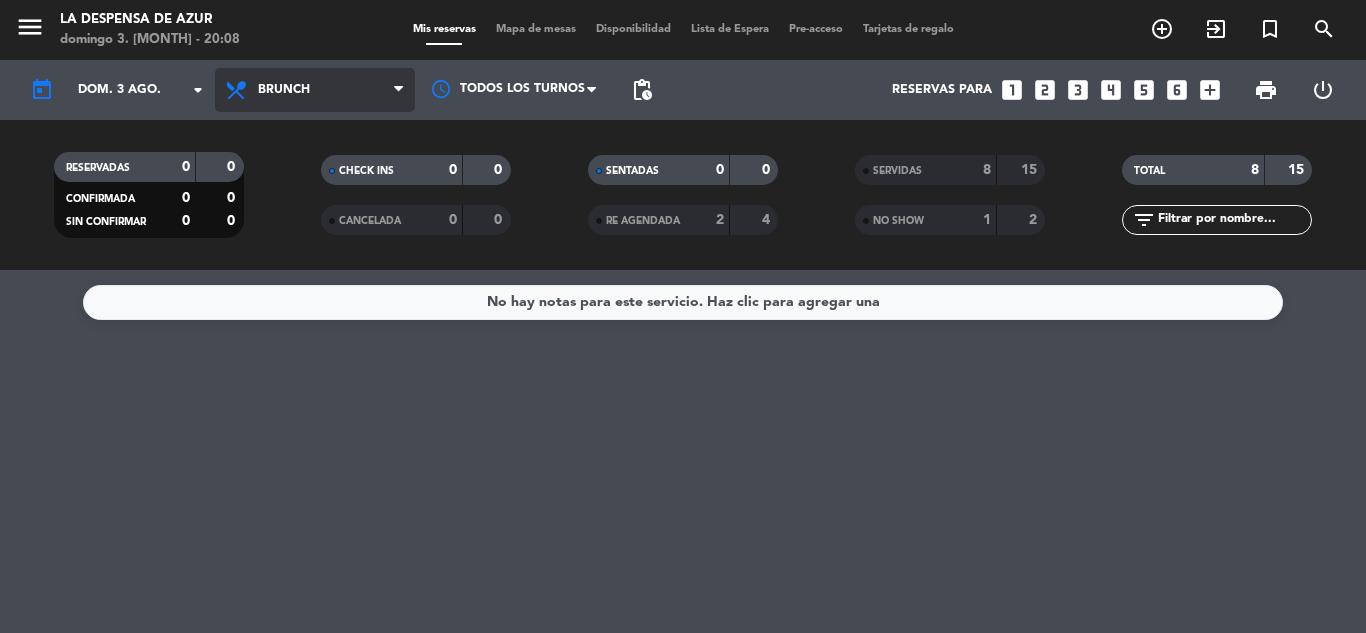click on "Brunch" at bounding box center (315, 90) 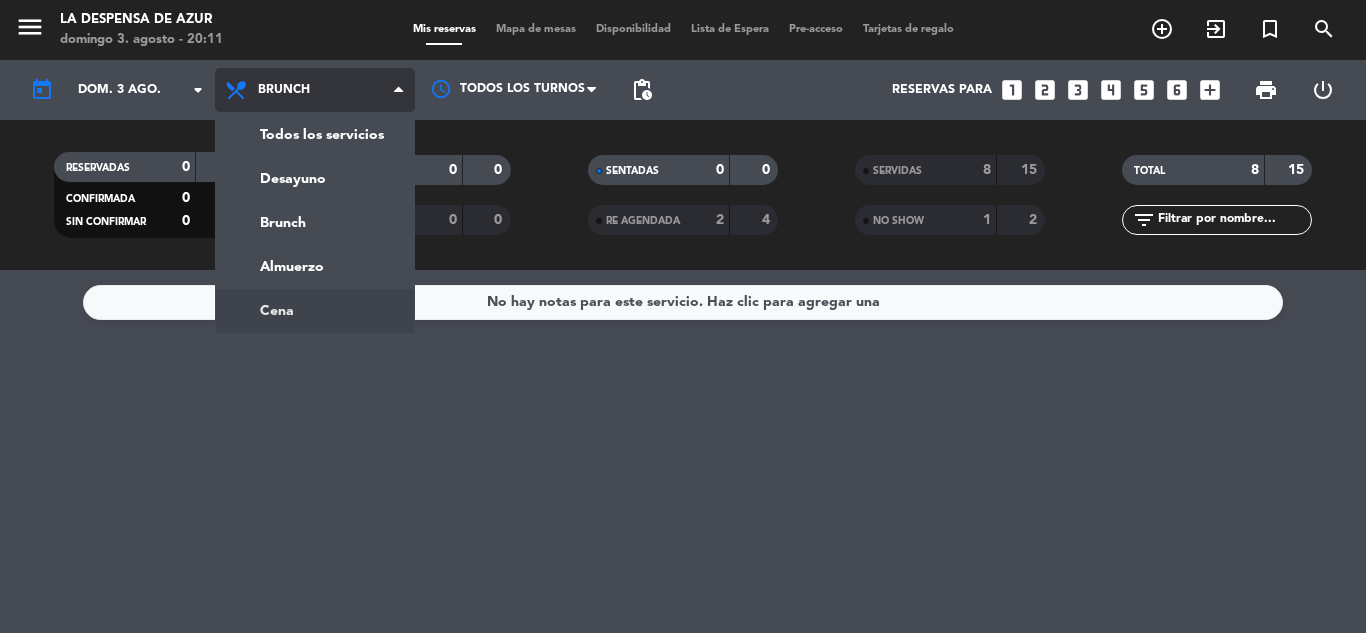 click on "menu La Despensa de Azur domingo 3. [MONTH] - 20:11 Mis reservas Mapa de mesas Disponibilidad Lista de Espera Pre-acceso Tarjetas de regalo add_circle_outline exit_to_app turned_in_not search today dom. 3 ago. arrow_drop_down Todos los servicios Desayuno Brunch Almuerzo Cena Brunch Todos los servicios Desayuno Brunch Almuerzo Cena Todos los turnos pending_actions Reservas para looks_one looks_two looks_3 looks_4 looks_5 looks_6 add_box print power_settings_new RESERVADAS 0 0 CONFIRMADA 0 0 SIN CONFIRMAR 0 0 CHECK INS 0 0 CANCELADA 0 0 SENTADAS 0 0 RE AGENDADA 2 4 SERVIDAS 8 15 NO SHOW 1 2 TOTAL 8 15 filter_list No hay notas para este servicio. Haz clic para agregar una" 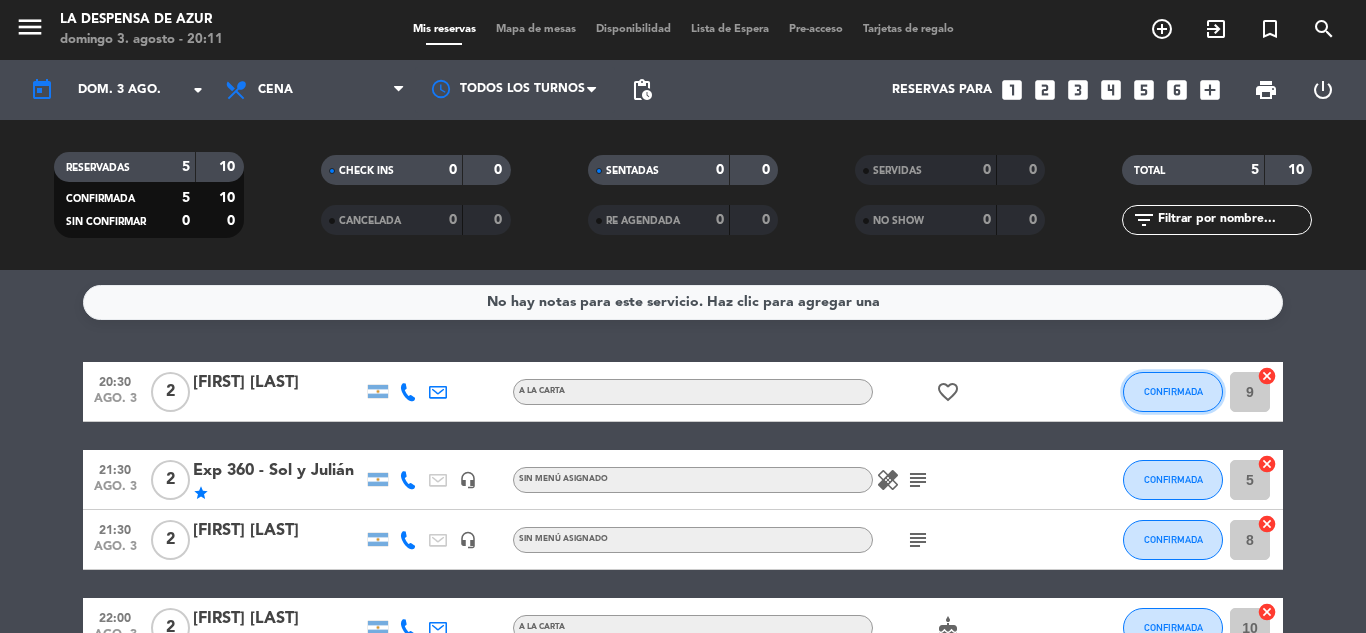 click on "CONFIRMADA" 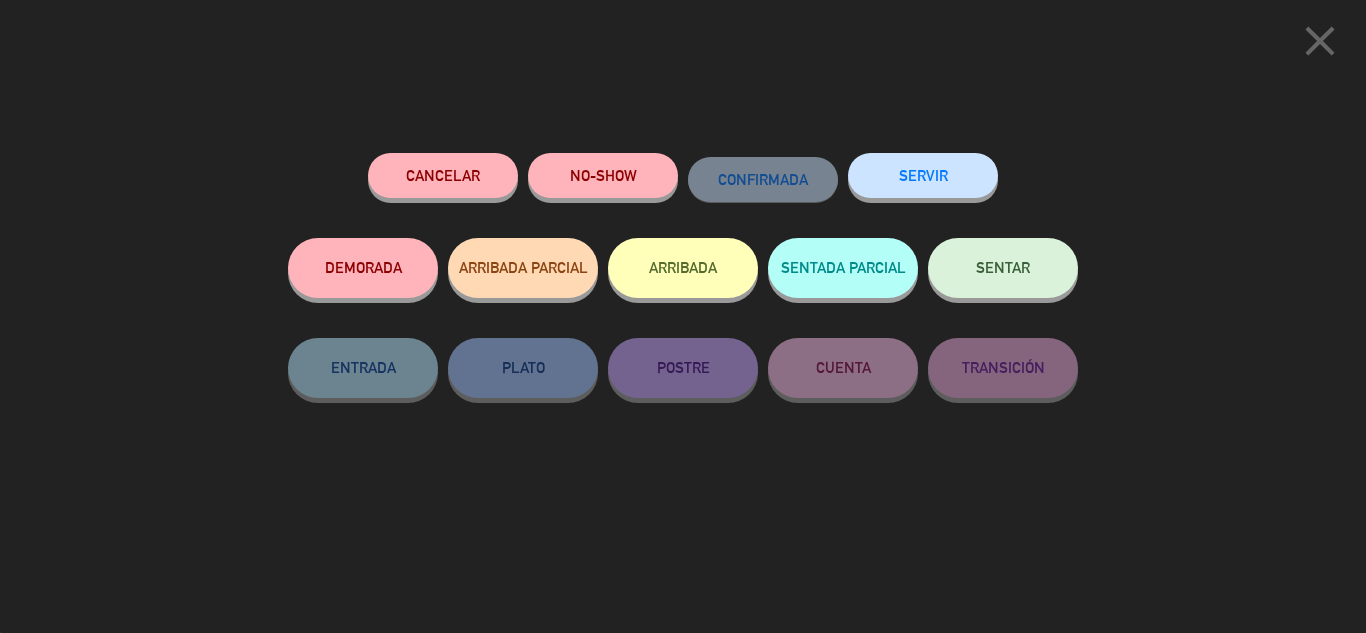 click on "SENTAR" 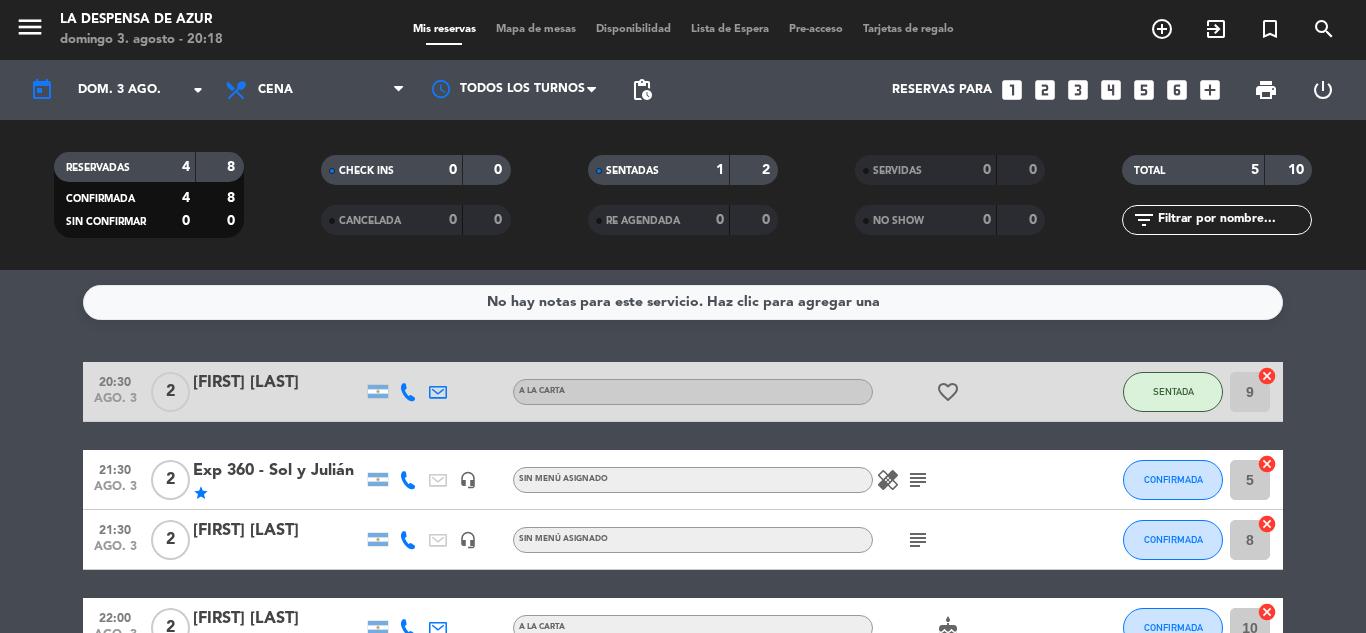 click on "CONFIRMADA" 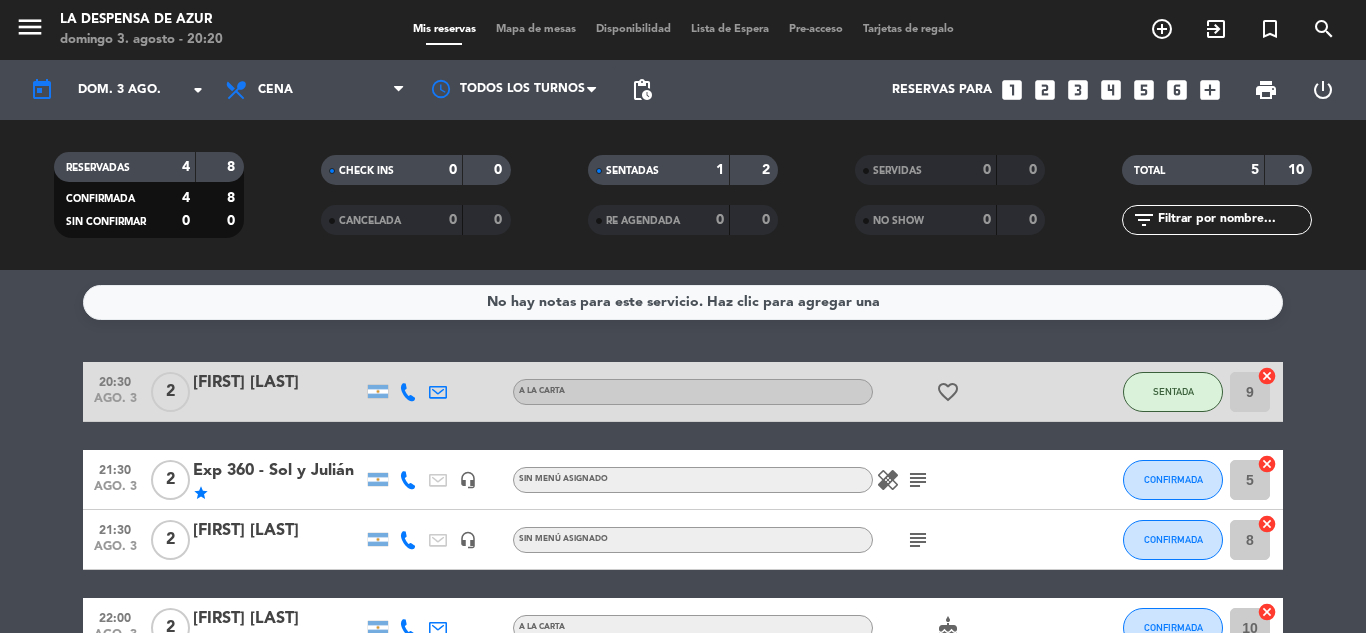 click on "subject" 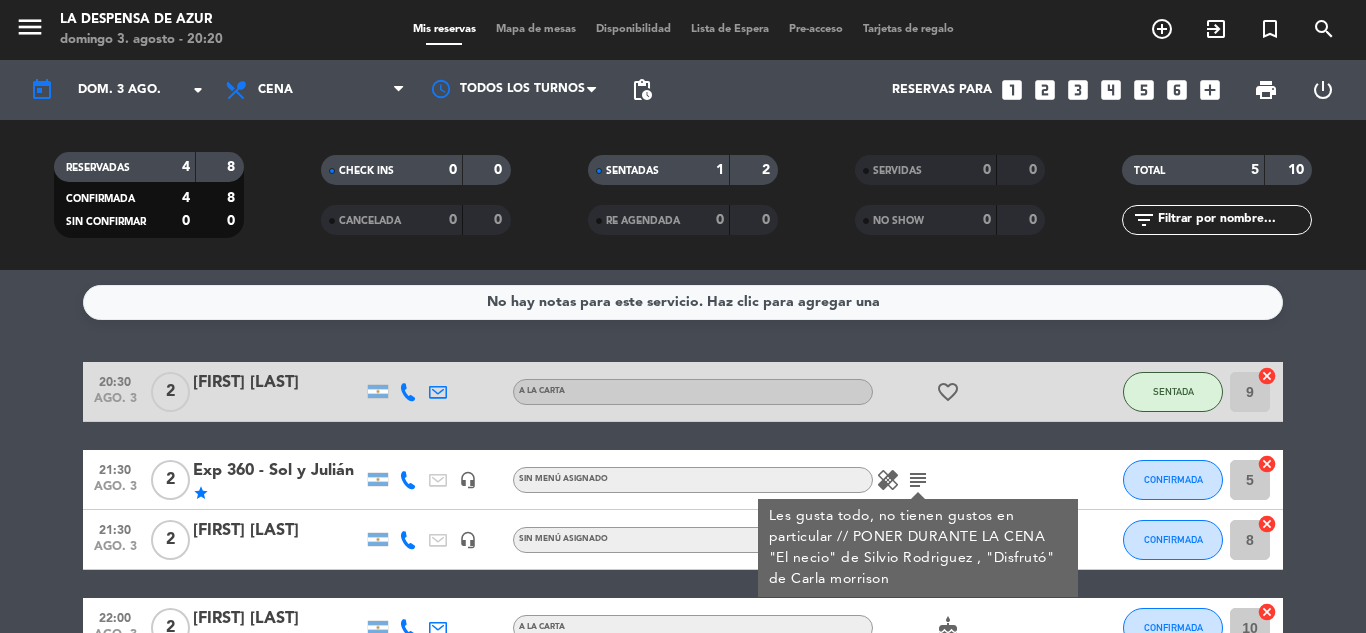 click on "subject" 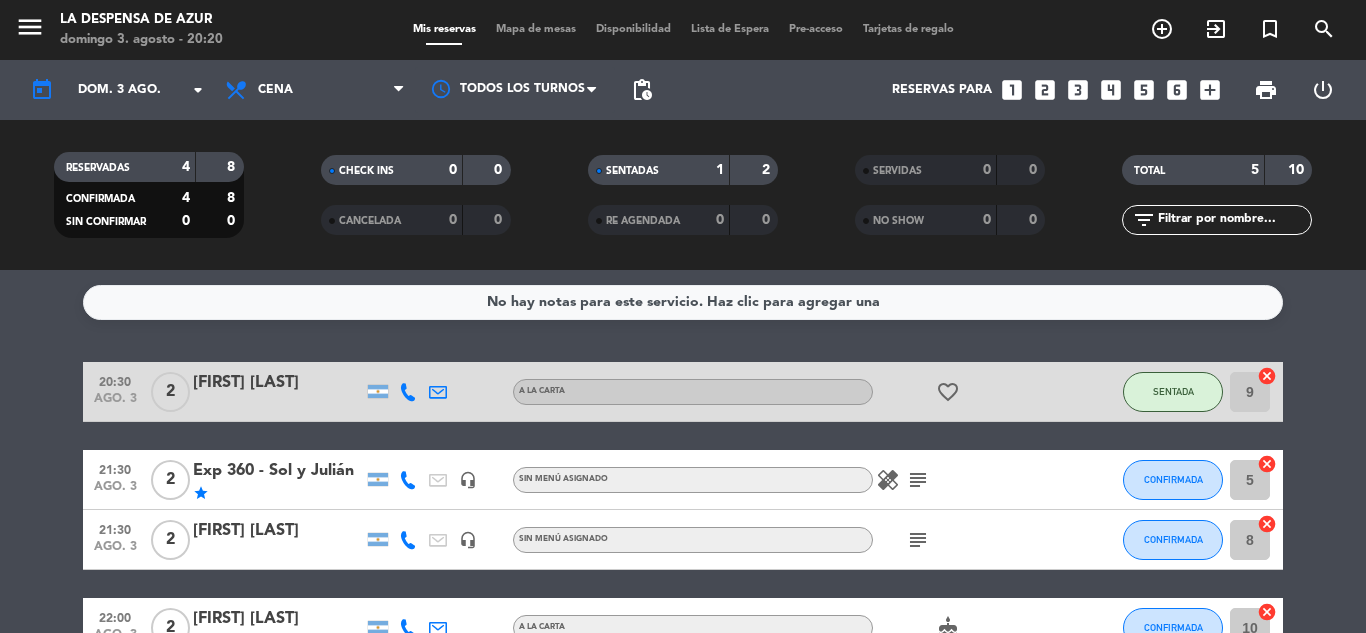 scroll, scrollTop: 100, scrollLeft: 0, axis: vertical 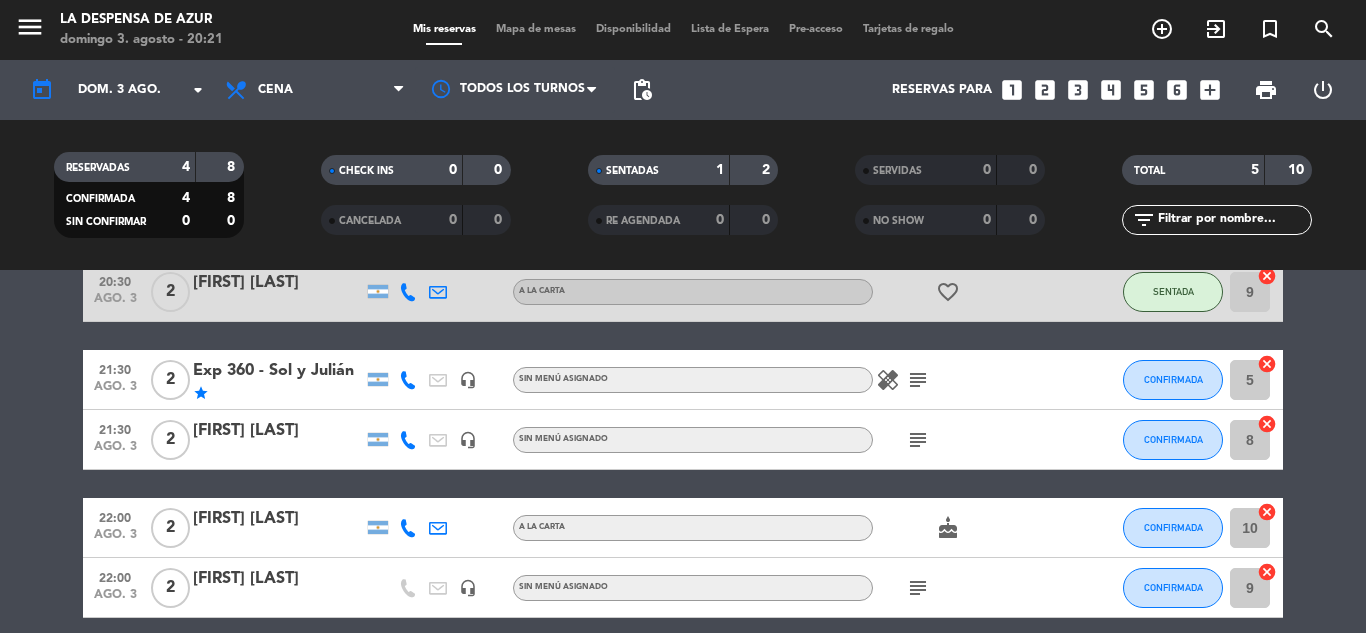 click on "healing" 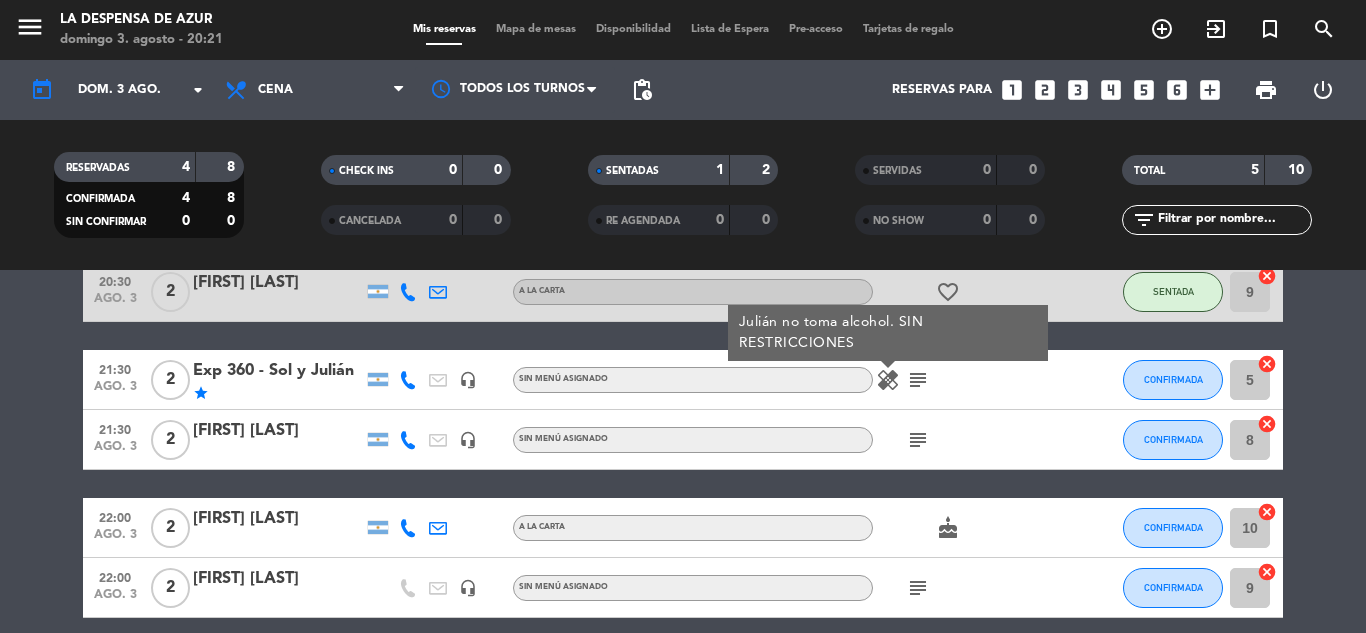 click on "subject" 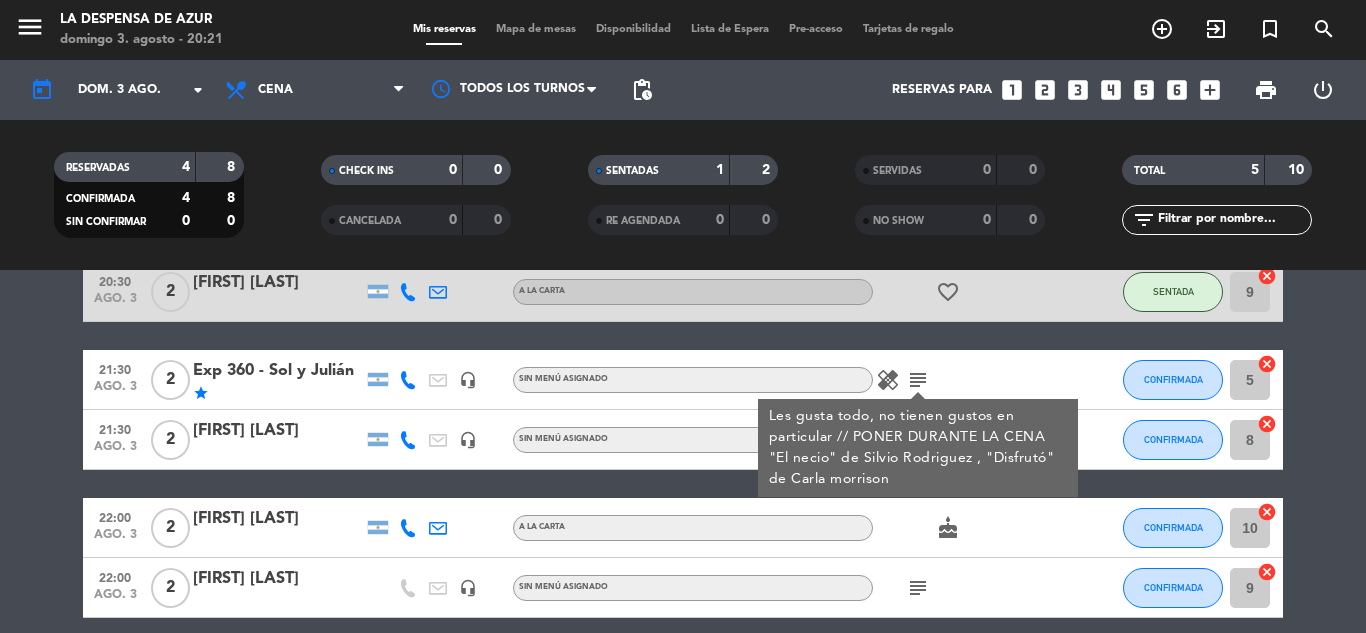 click on "subject" 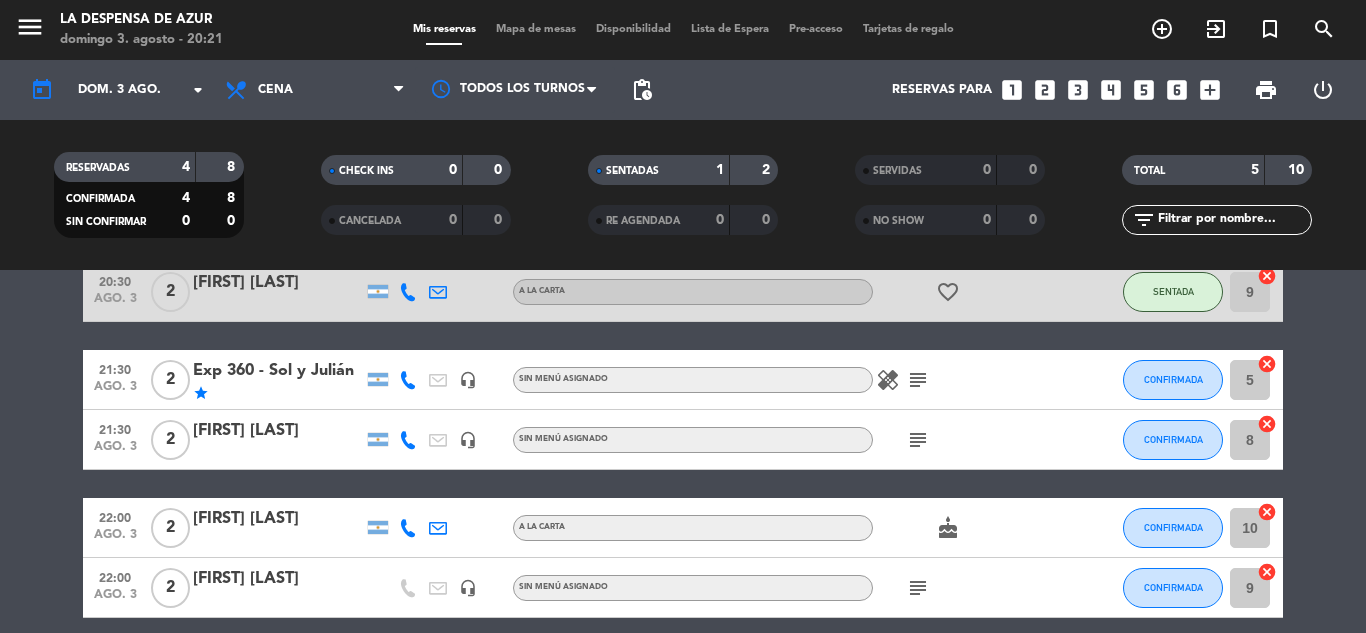 click on "subject" 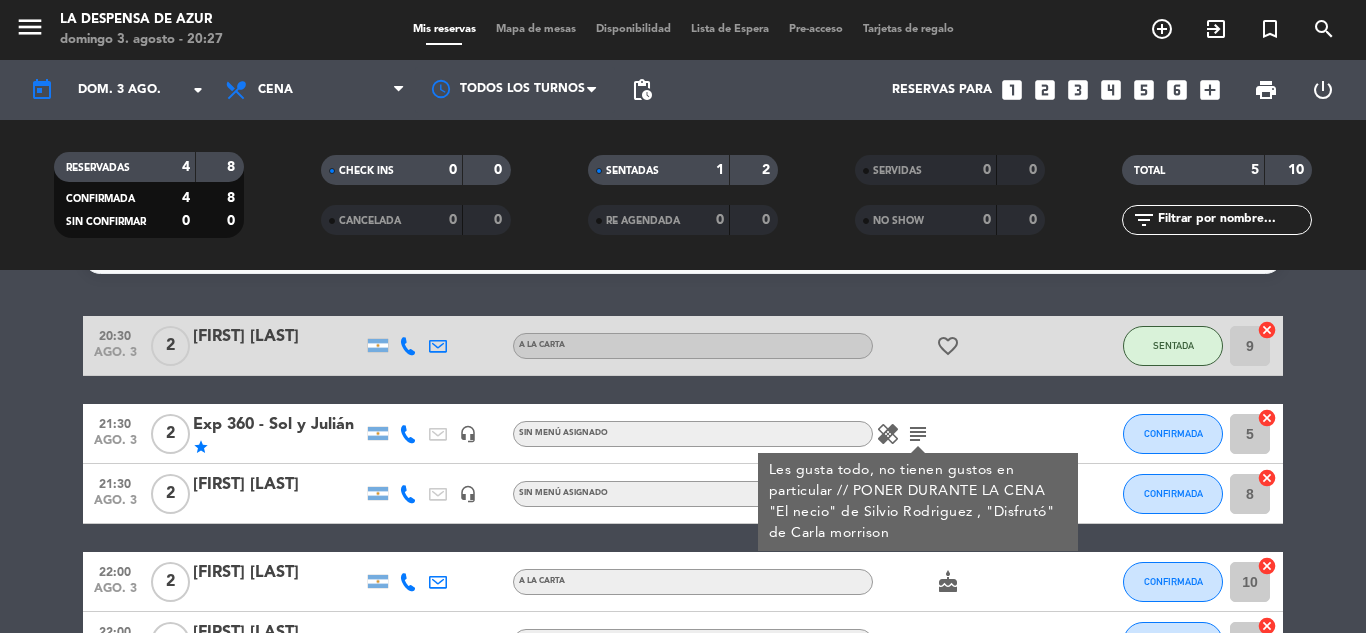scroll, scrollTop: 0, scrollLeft: 0, axis: both 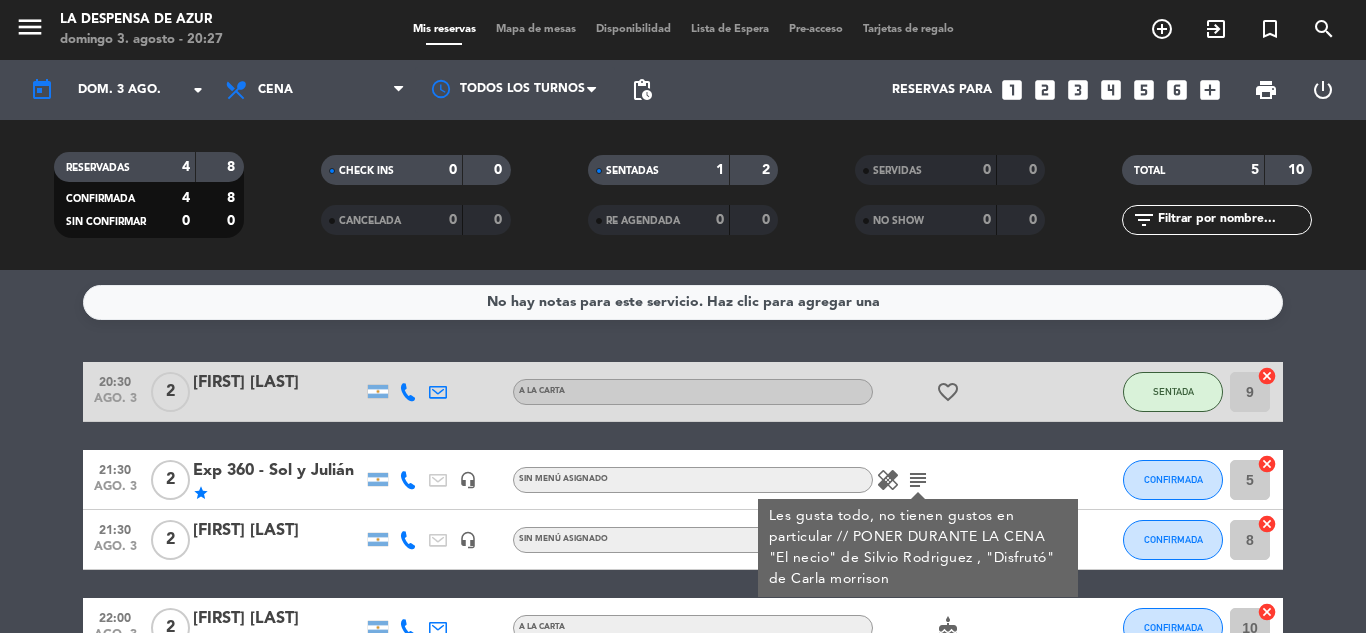 click on "Mapa de mesas" at bounding box center [536, 29] 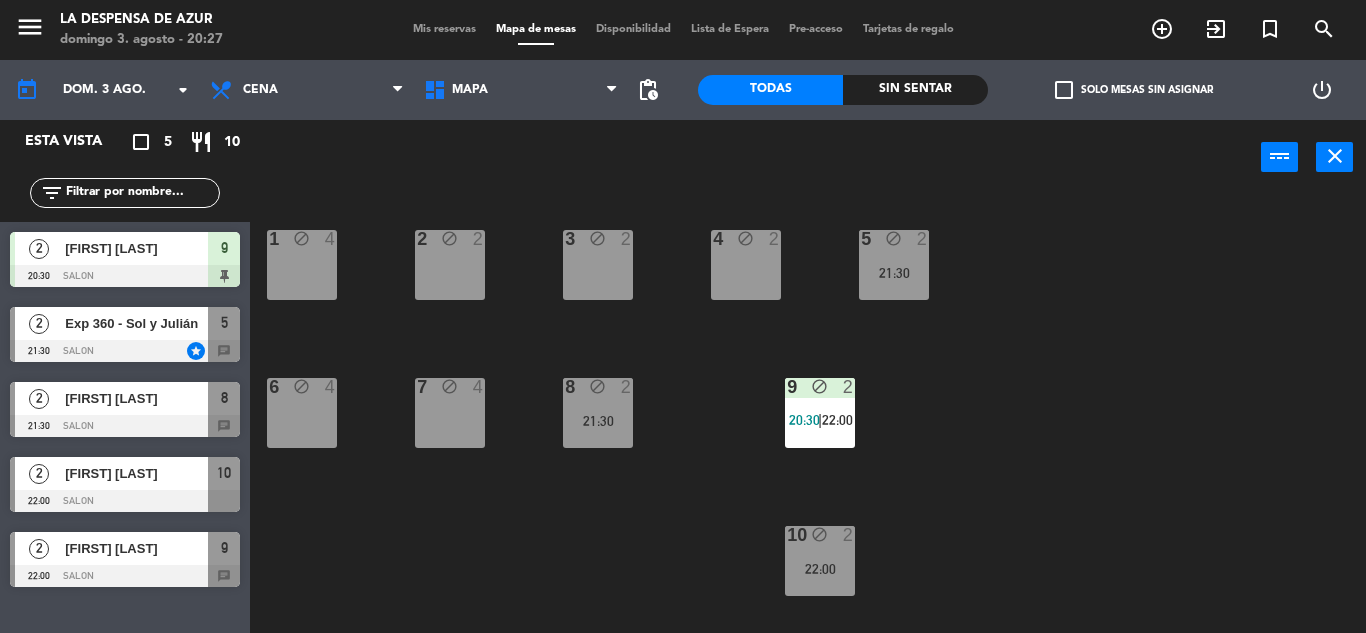click on "Mis reservas" at bounding box center [444, 29] 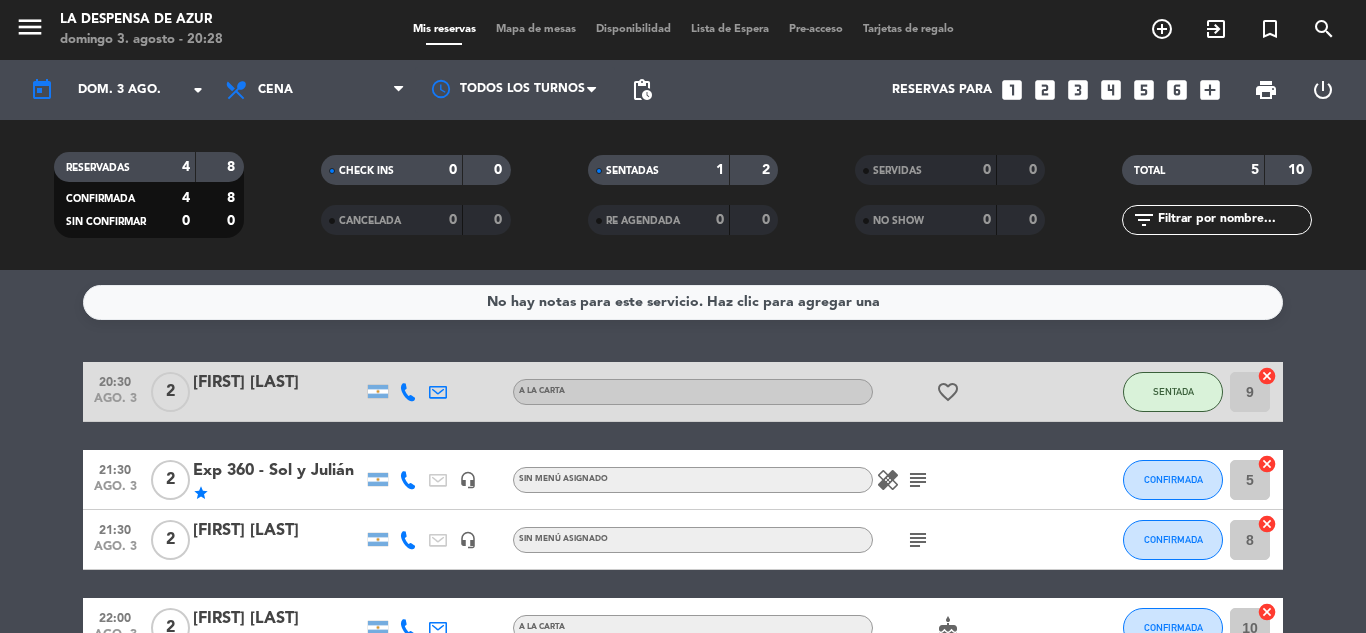 click on "Mapa de mesas" at bounding box center [536, 29] 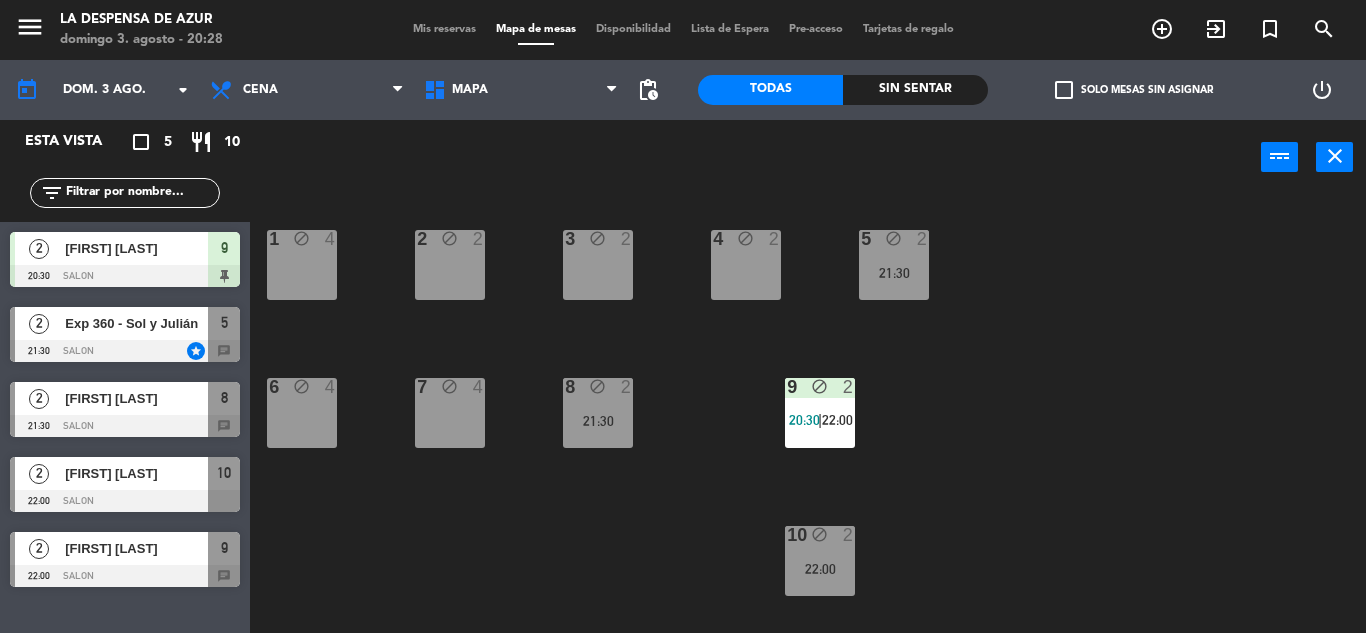 click on "2 block 2" at bounding box center (450, 265) 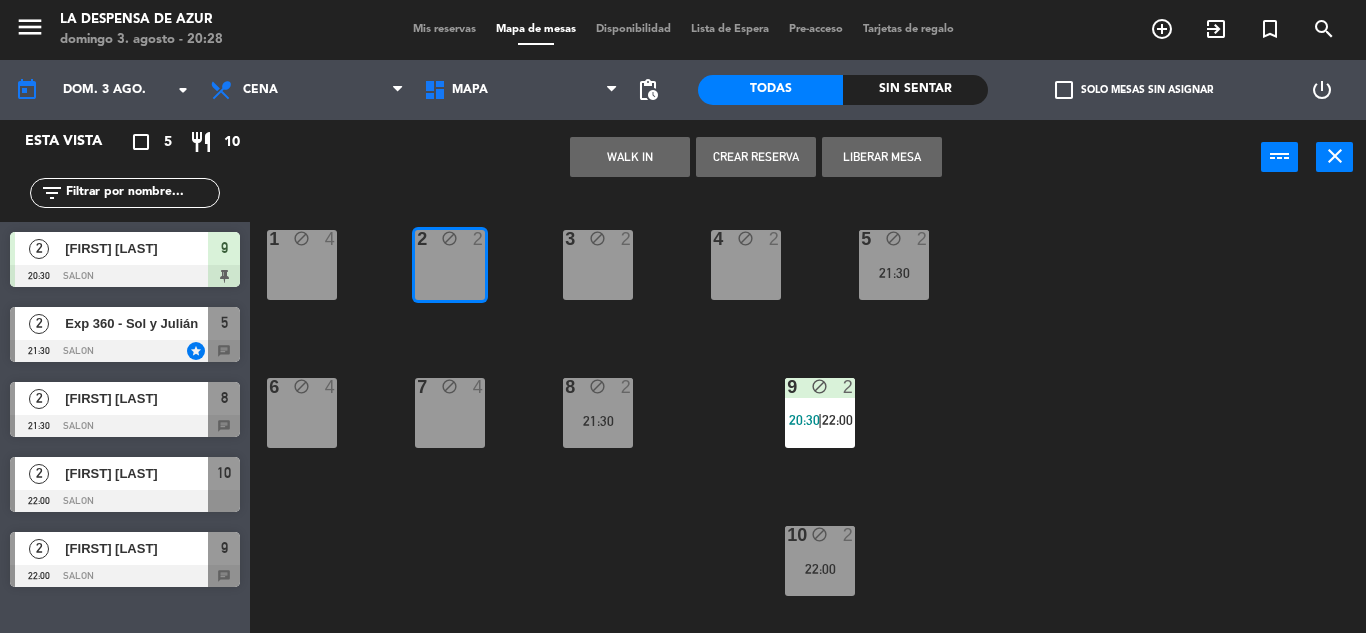 click on "WALK IN" at bounding box center [630, 157] 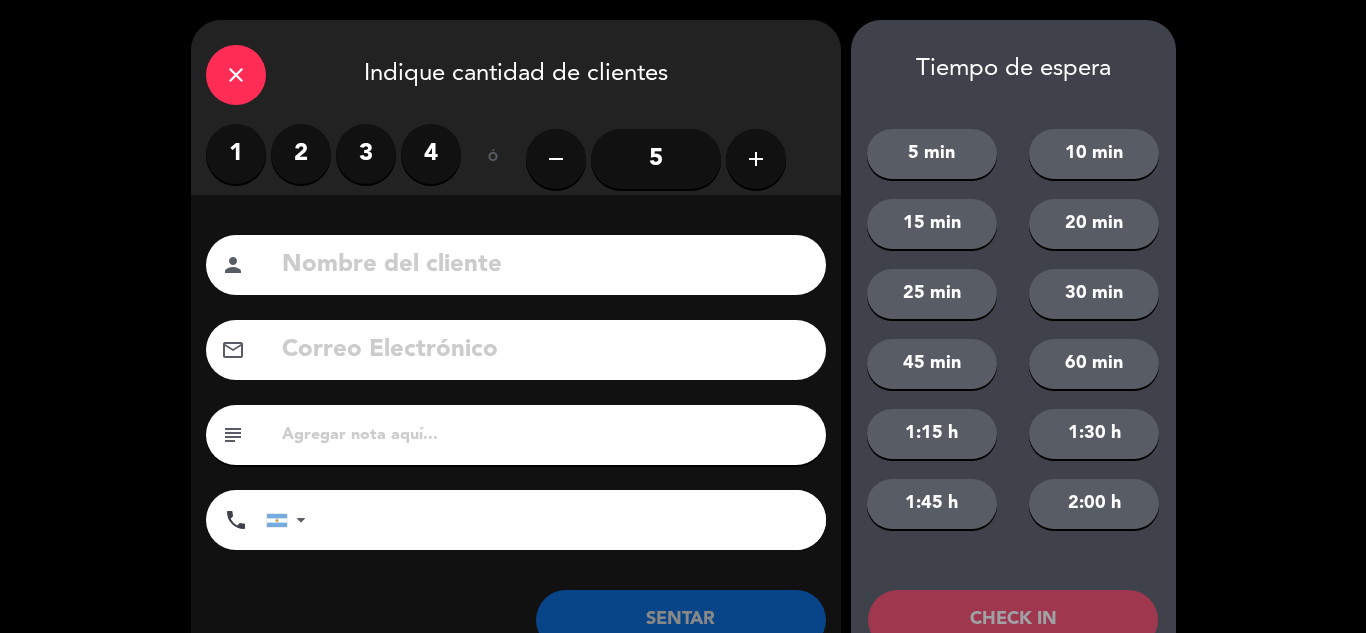 drag, startPoint x: 427, startPoint y: 234, endPoint x: 405, endPoint y: 228, distance: 22.803509 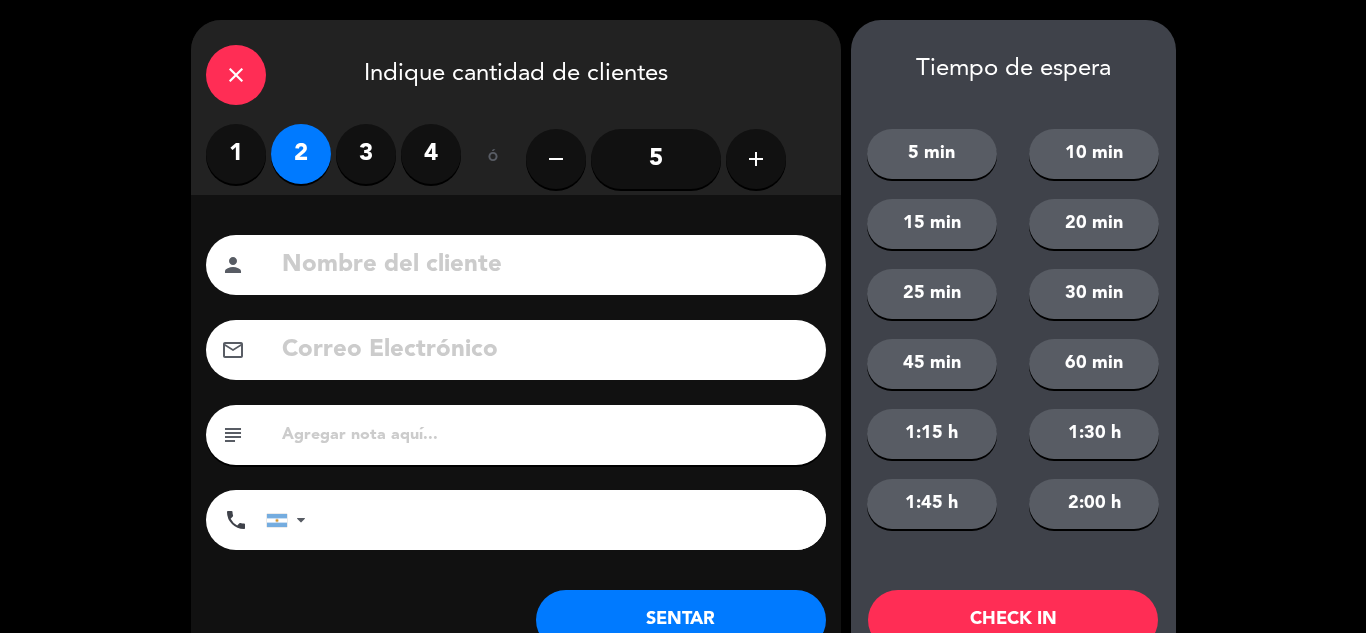 click 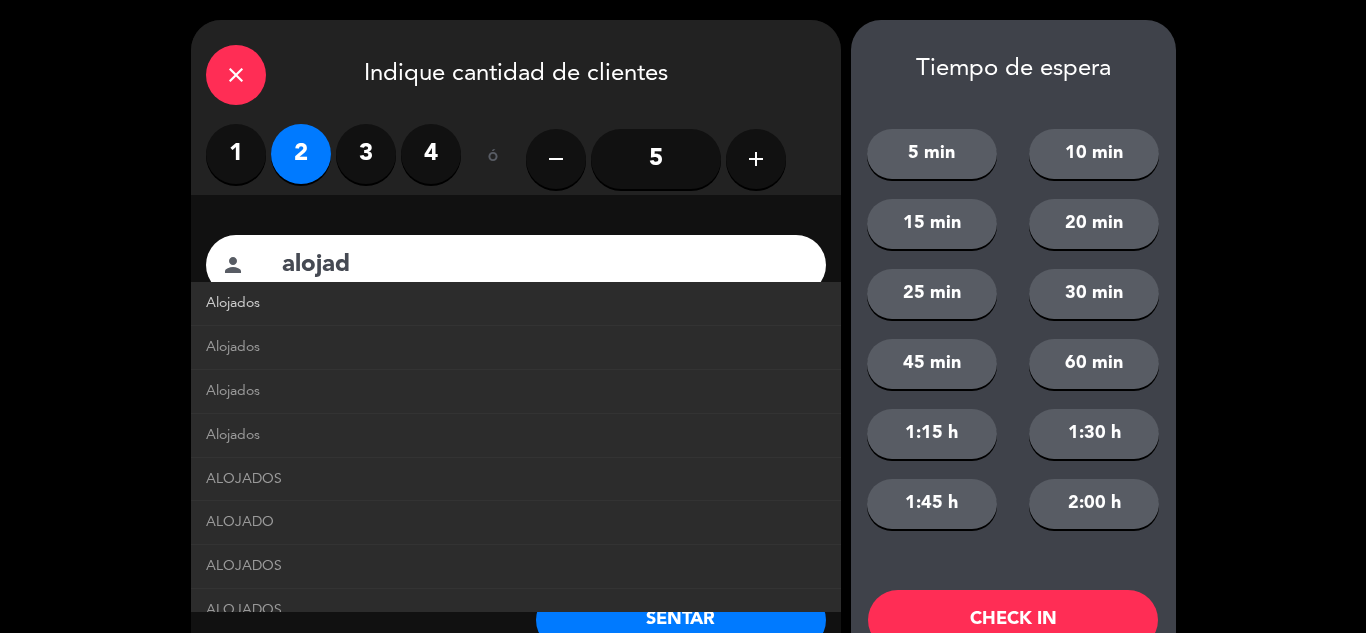 click on "Alojados" 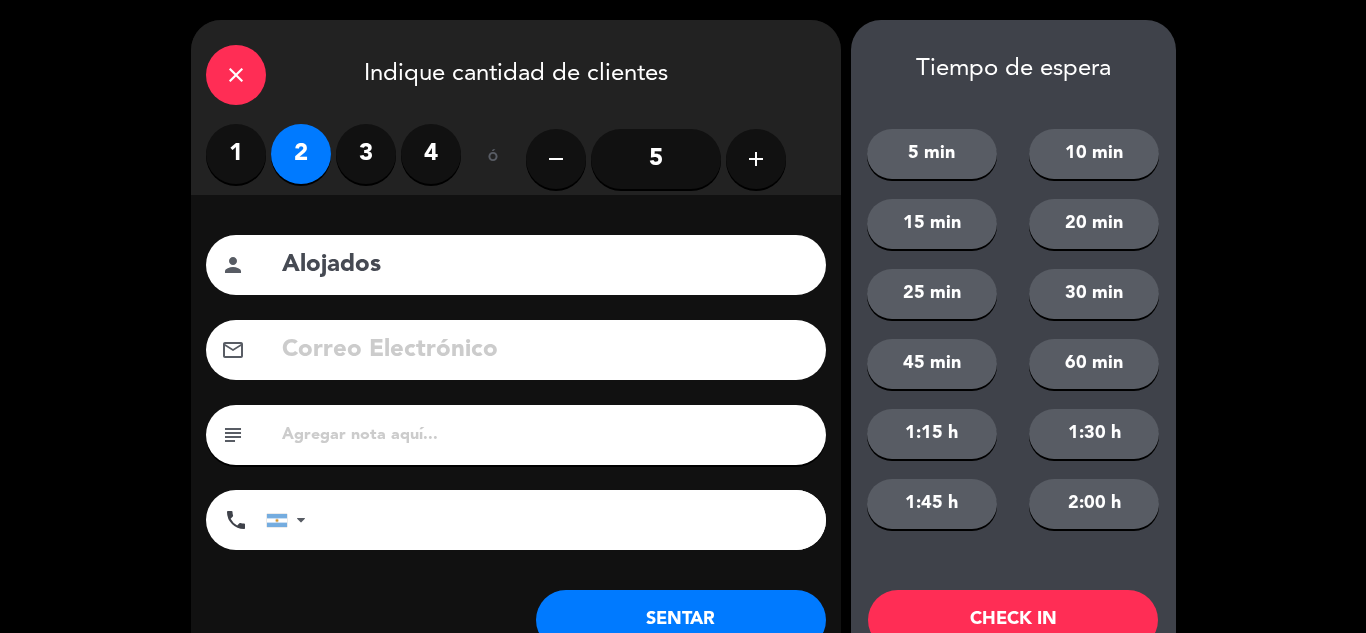 click on "SENTAR" 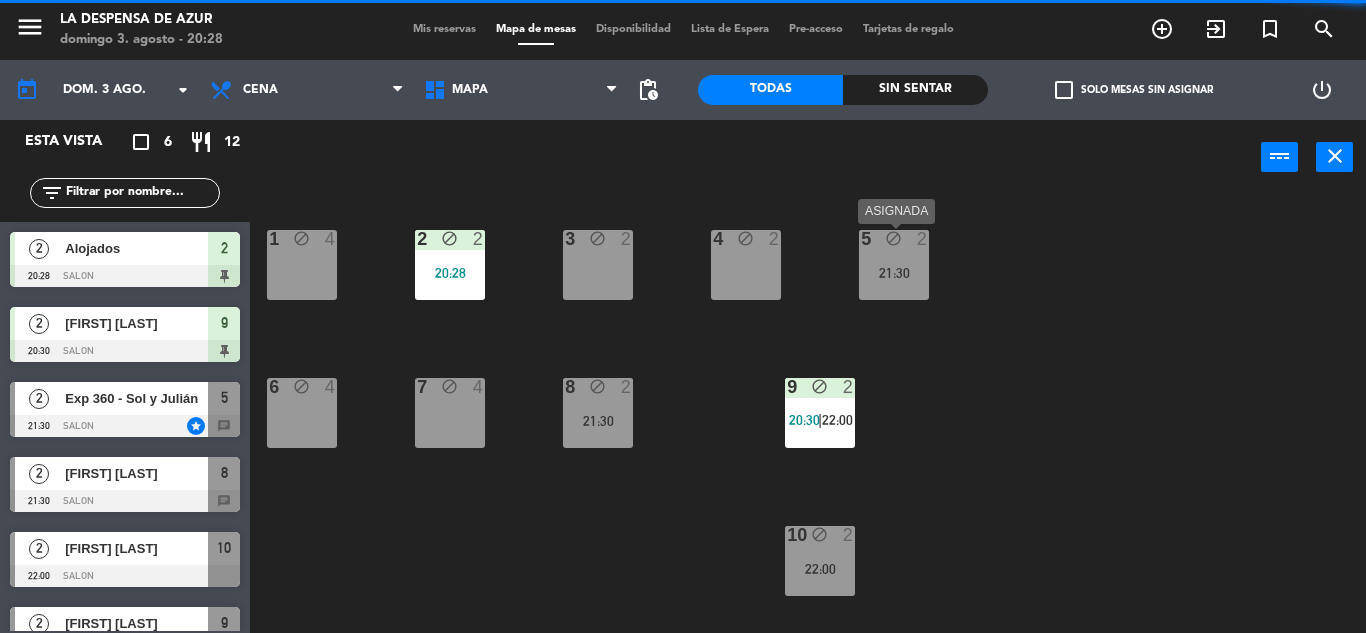 click on "21:30" at bounding box center [894, 273] 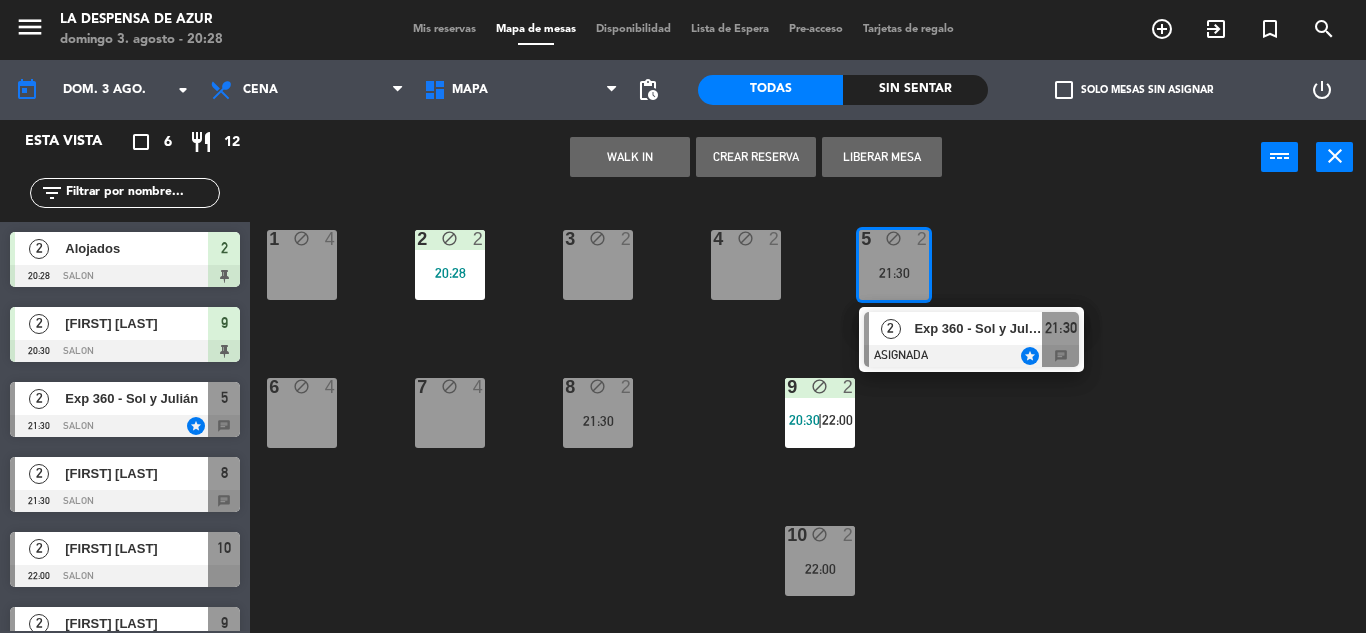 click on "21:30" at bounding box center (894, 273) 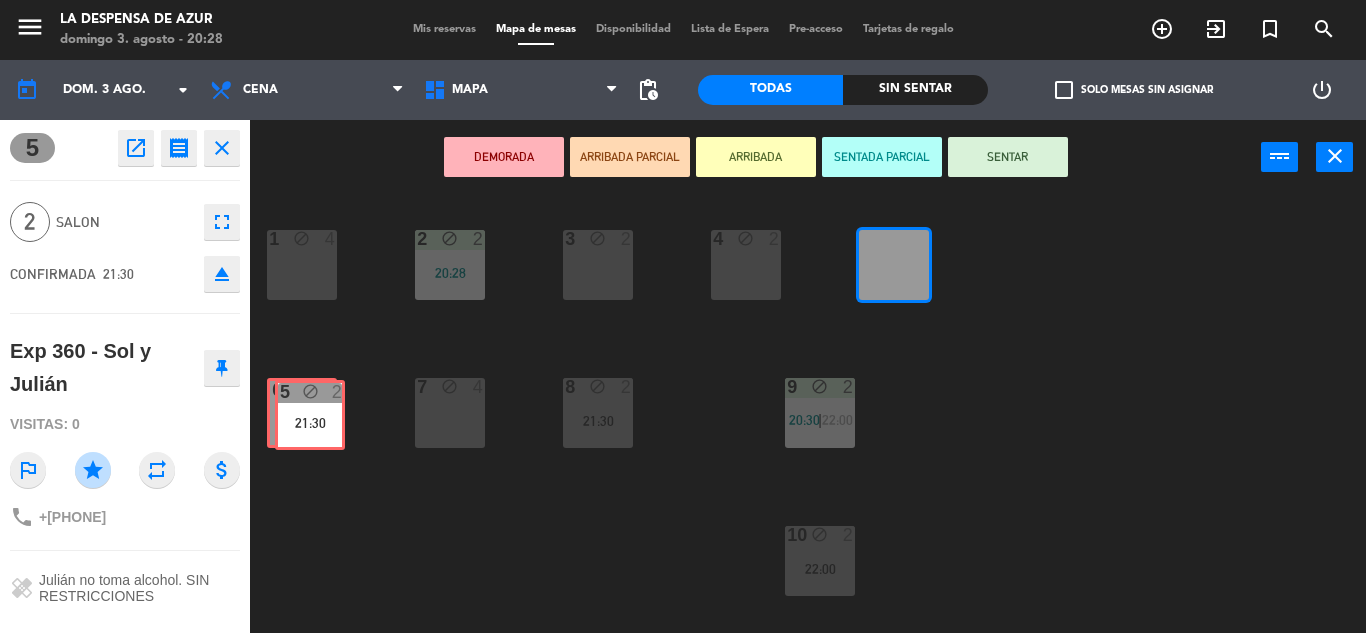 drag, startPoint x: 889, startPoint y: 276, endPoint x: 316, endPoint y: 407, distance: 587.784 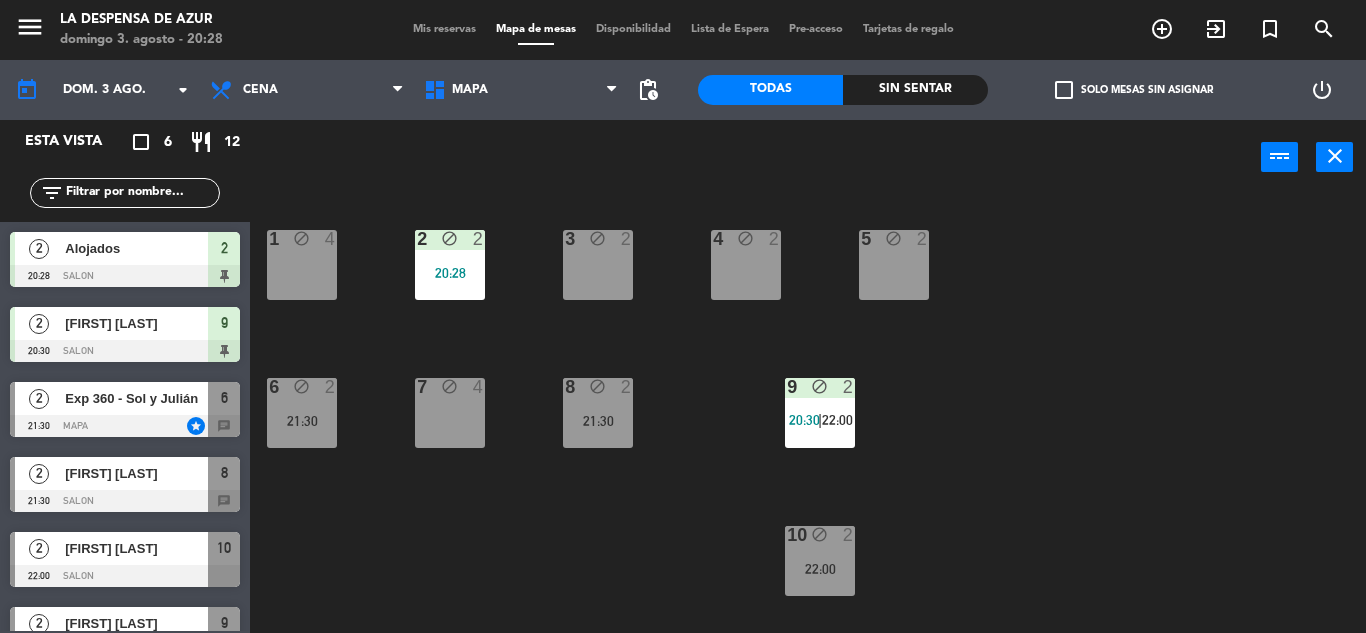 click on "20:30" at bounding box center [804, 420] 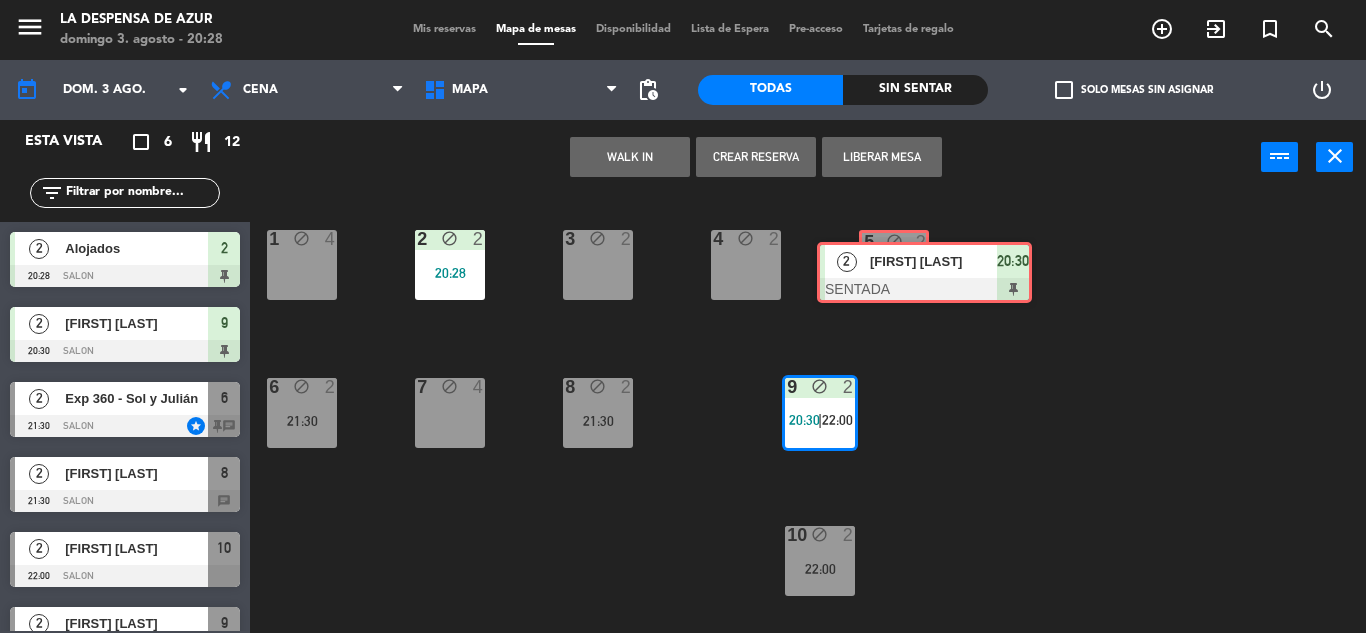 drag, startPoint x: 844, startPoint y: 484, endPoint x: 871, endPoint y: 266, distance: 219.66565 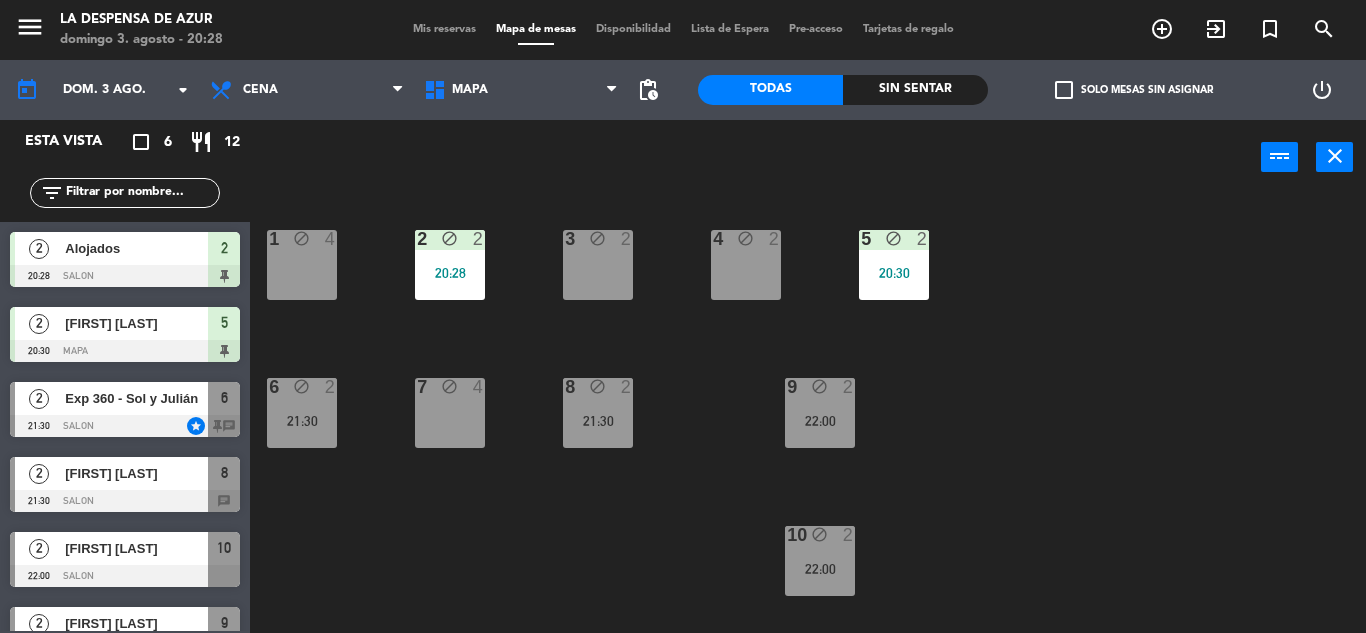 click on "1 block 4 2 block 2 20:28 3 block 2 4 block 2 5 block 2 20:30 6 block 2 21:30 7 block 4 8 block 2 21:30 9 block 2 22:00 10 block 2 22:00 T3 lock 2 T4 lock 4 T5 lock 4 T7 lock 4 T1 lock 4 T2 lock 2 D1 lock 4 D2 lock 4 D3 lock 4 D4 lock 4 D5 lock 2 D6 lock 2 D7 lock 4 D8 lock 4" 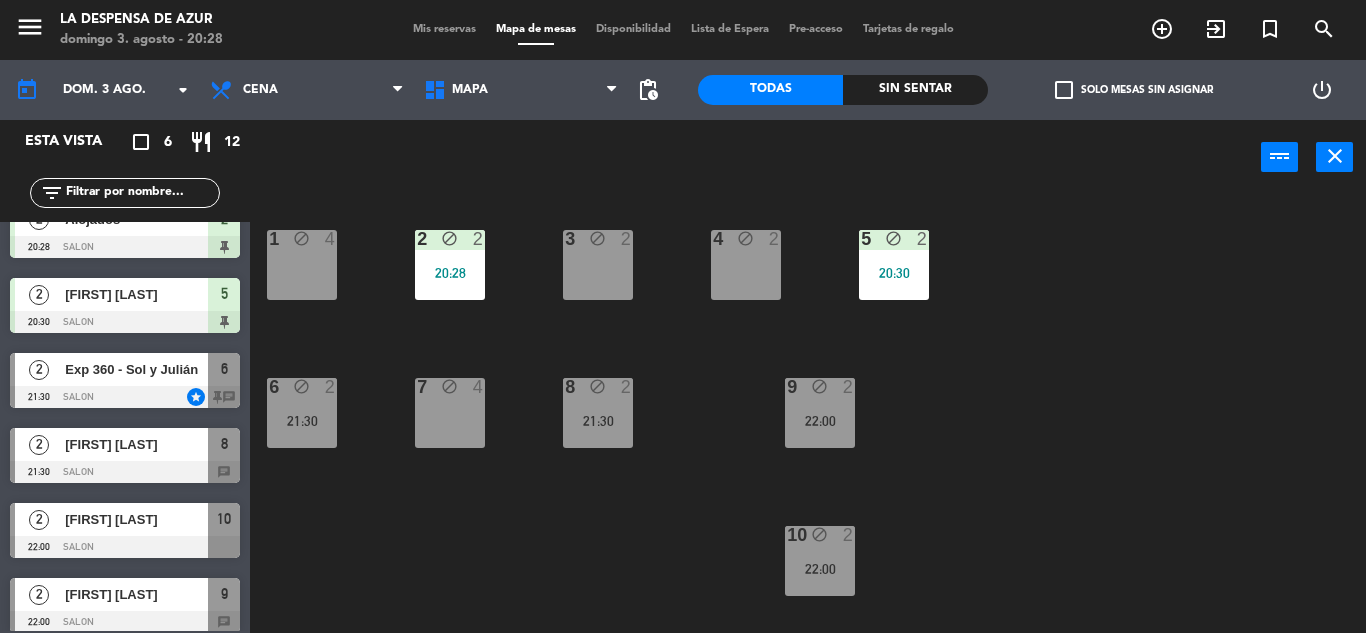 scroll, scrollTop: 41, scrollLeft: 0, axis: vertical 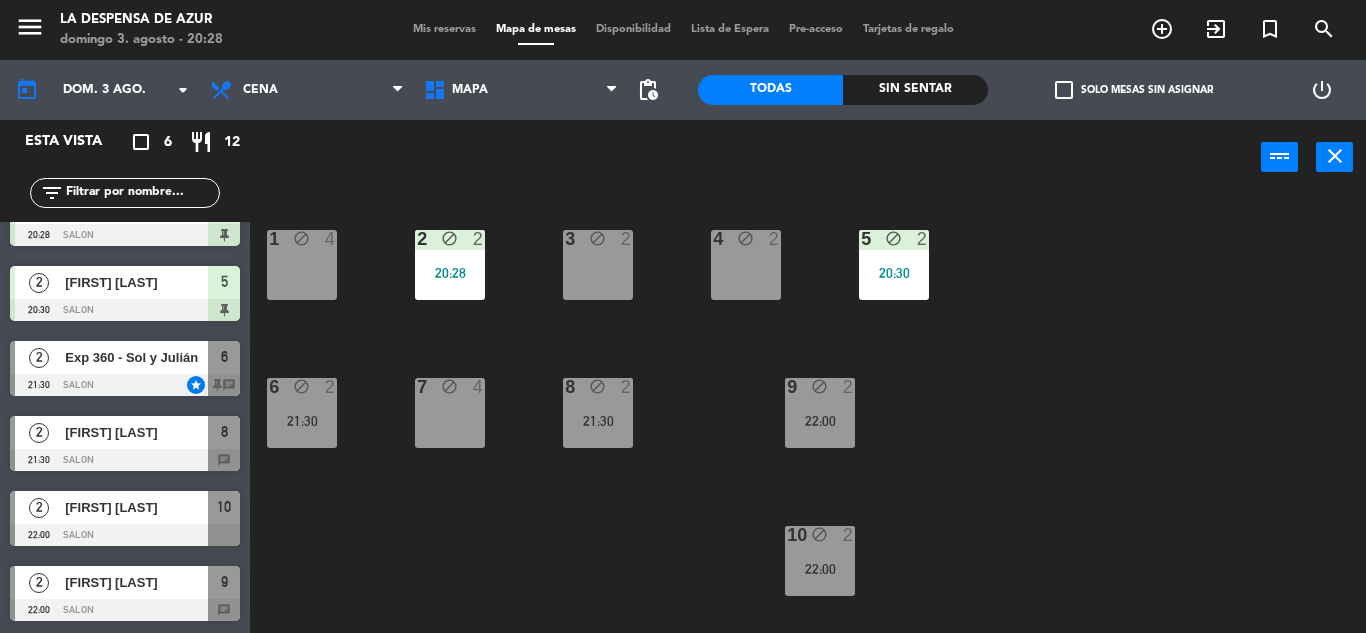 click on "1 block 4 2 block 2 20:28 3 block 2 4 block 2 5 block 2 20:30 6 block 2 21:30 7 block 4 8 block 2 21:30 9 block 2 22:00 10 block 2 22:00 T3 lock 2 T4 lock 4 T5 lock 4 T7 lock 4 T1 lock 4 T2 lock 2 D1 lock 4 D2 lock 4 D3 lock 4 D4 lock 4 D5 lock 2 D6 lock 2 D7 lock 4 D8 lock 4" 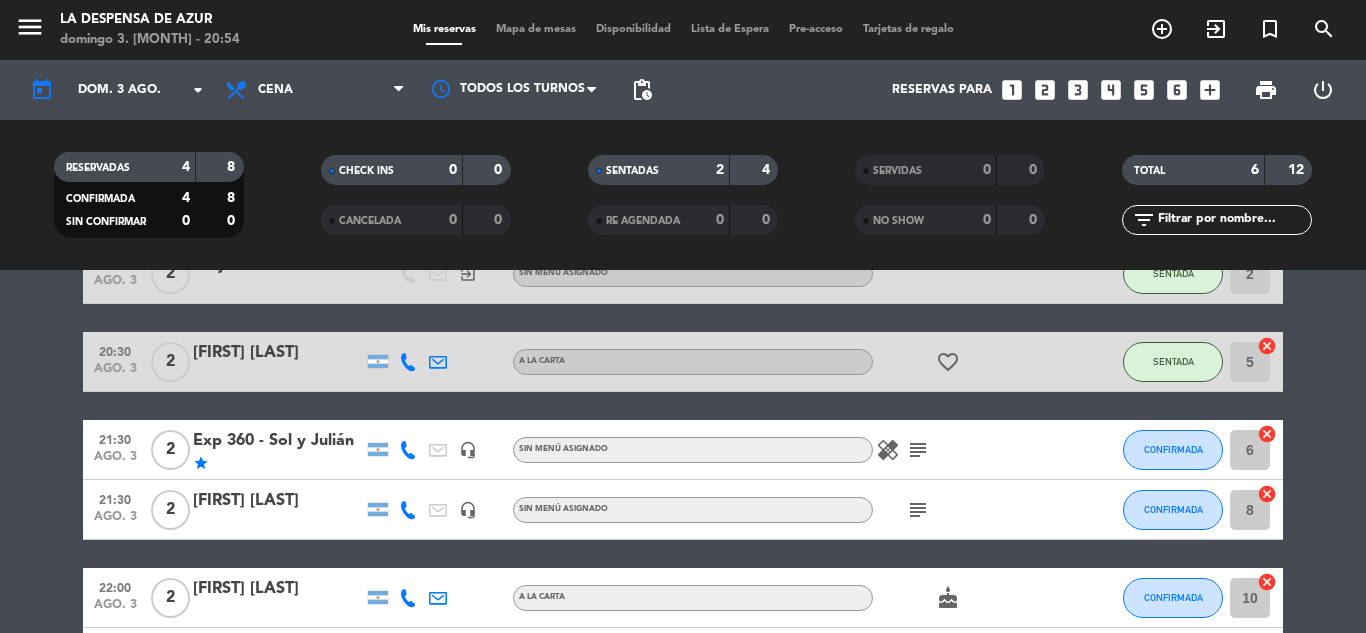 scroll, scrollTop: 200, scrollLeft: 0, axis: vertical 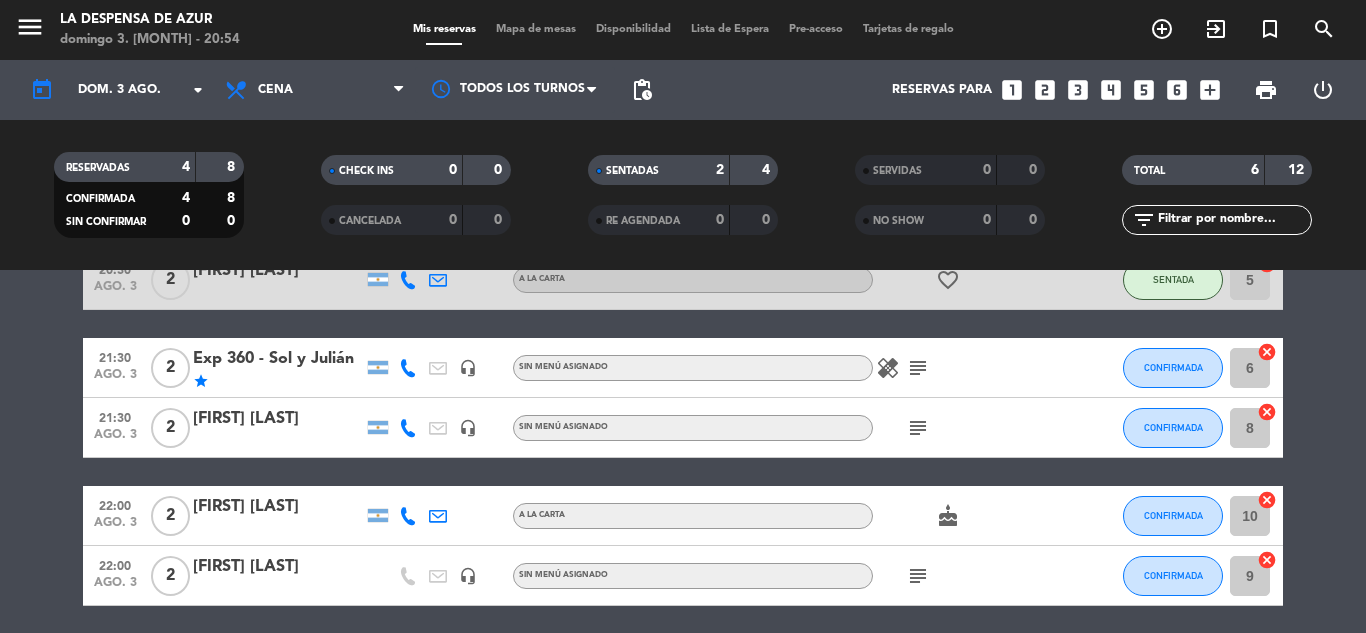 click on "subject" 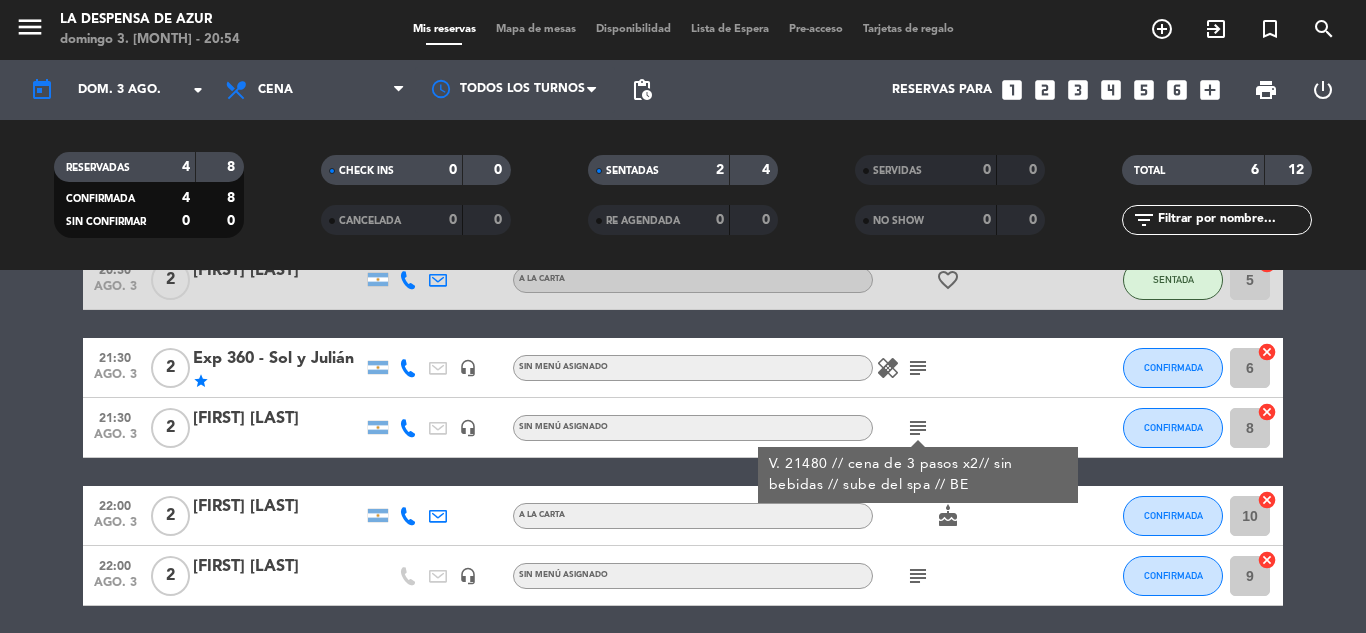 click on "subject" 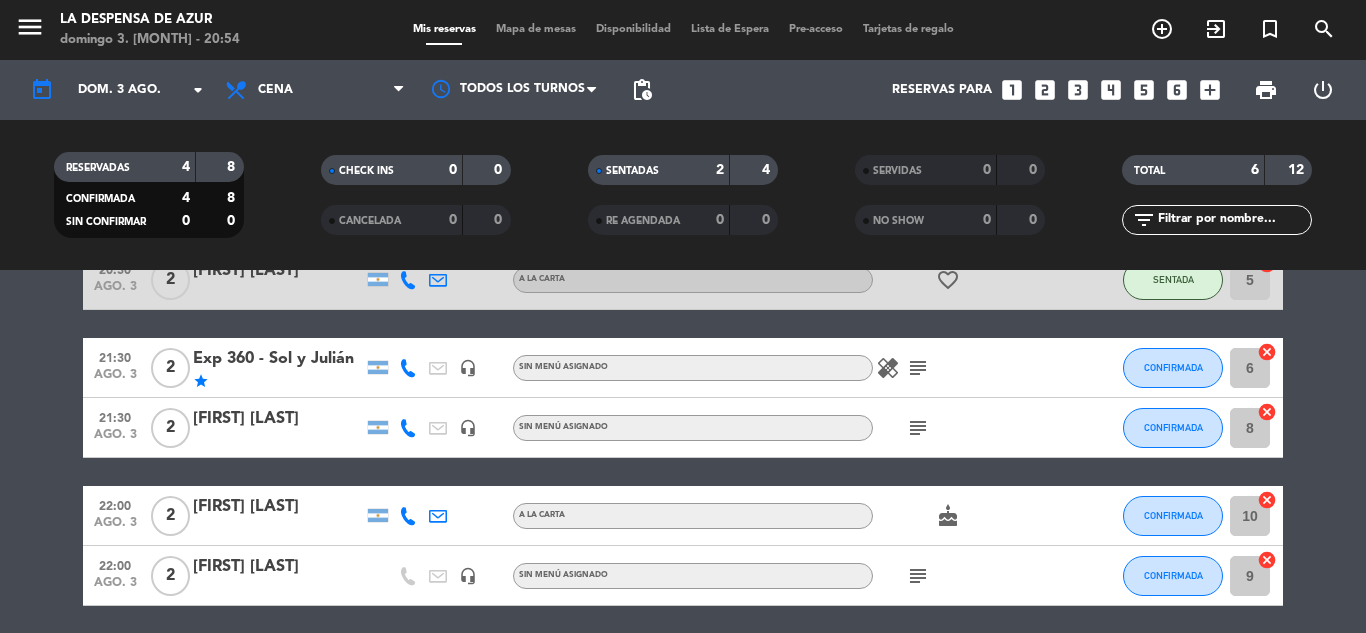 click on "cake" 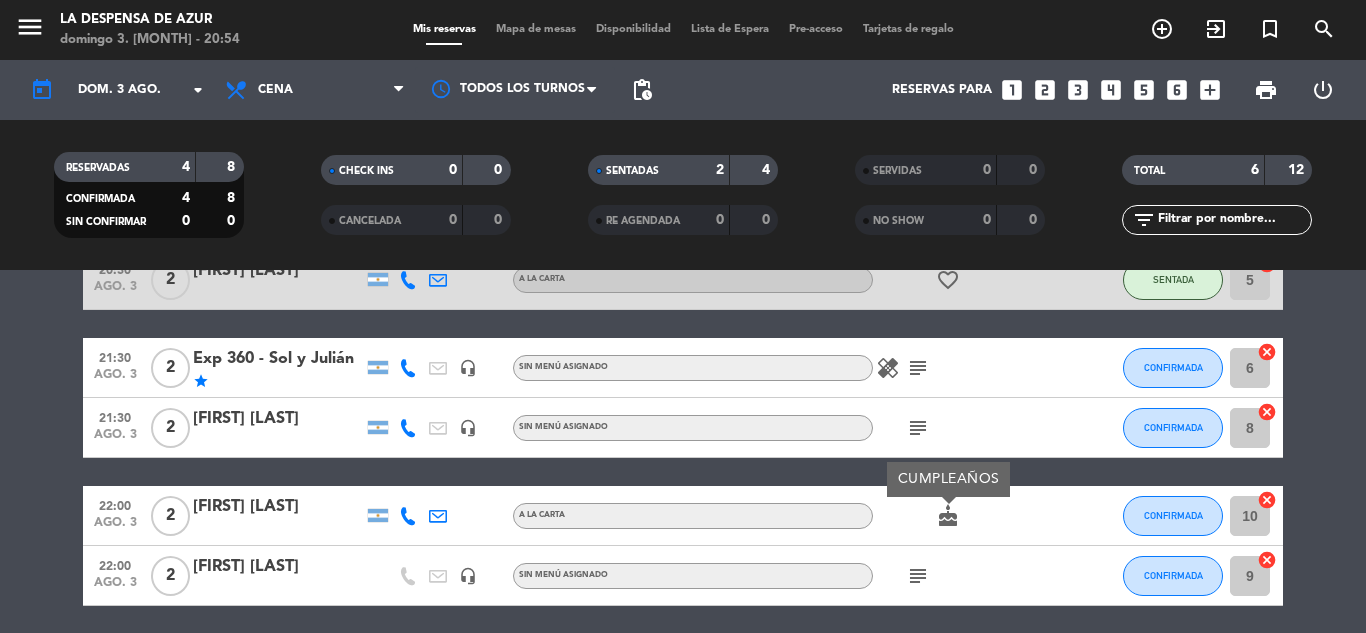 click on "cake" 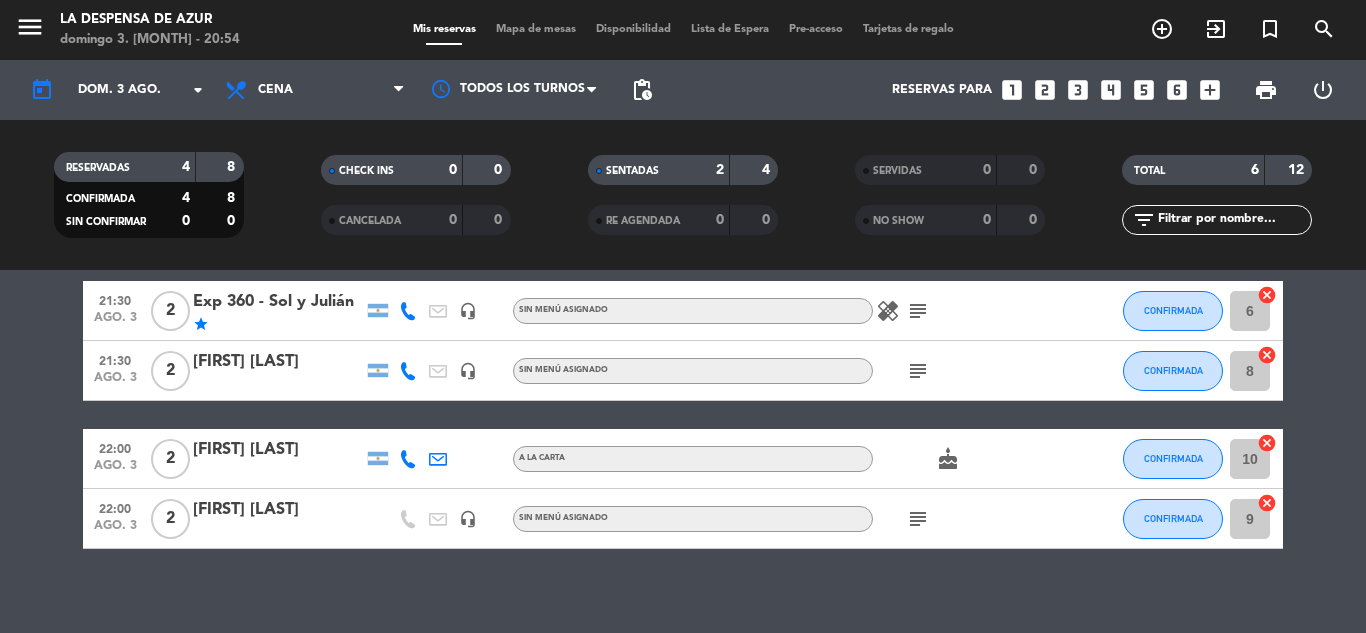scroll, scrollTop: 273, scrollLeft: 0, axis: vertical 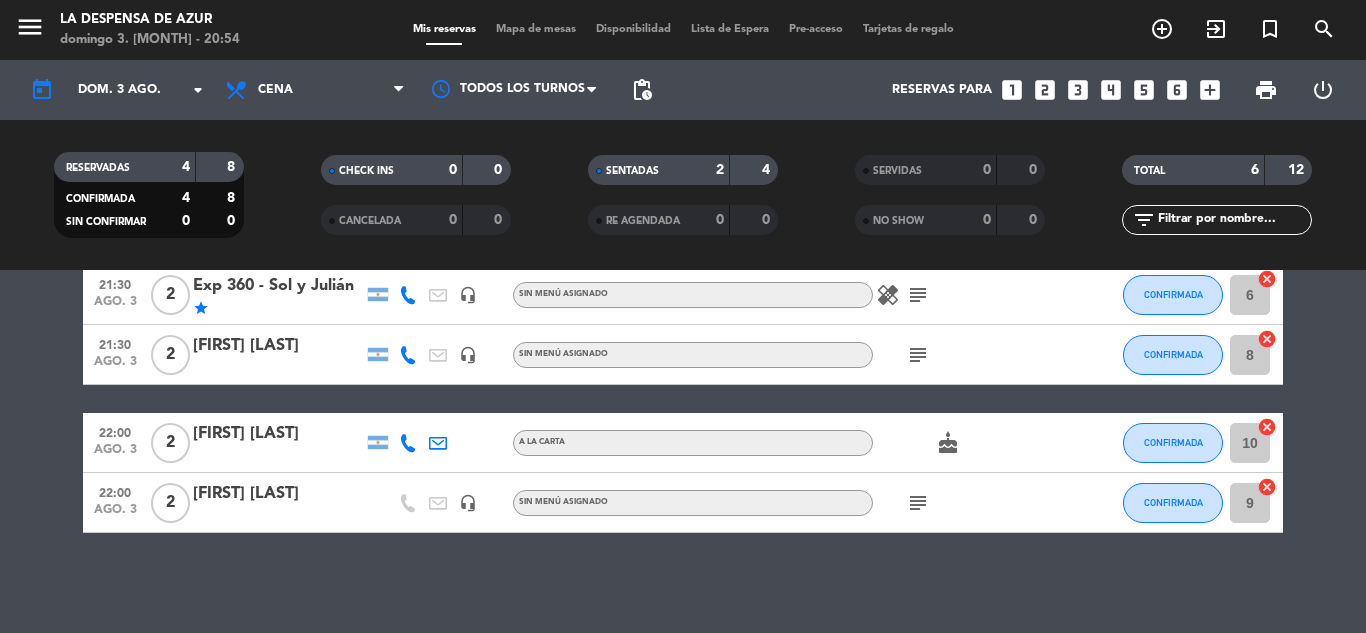 click on "subject" 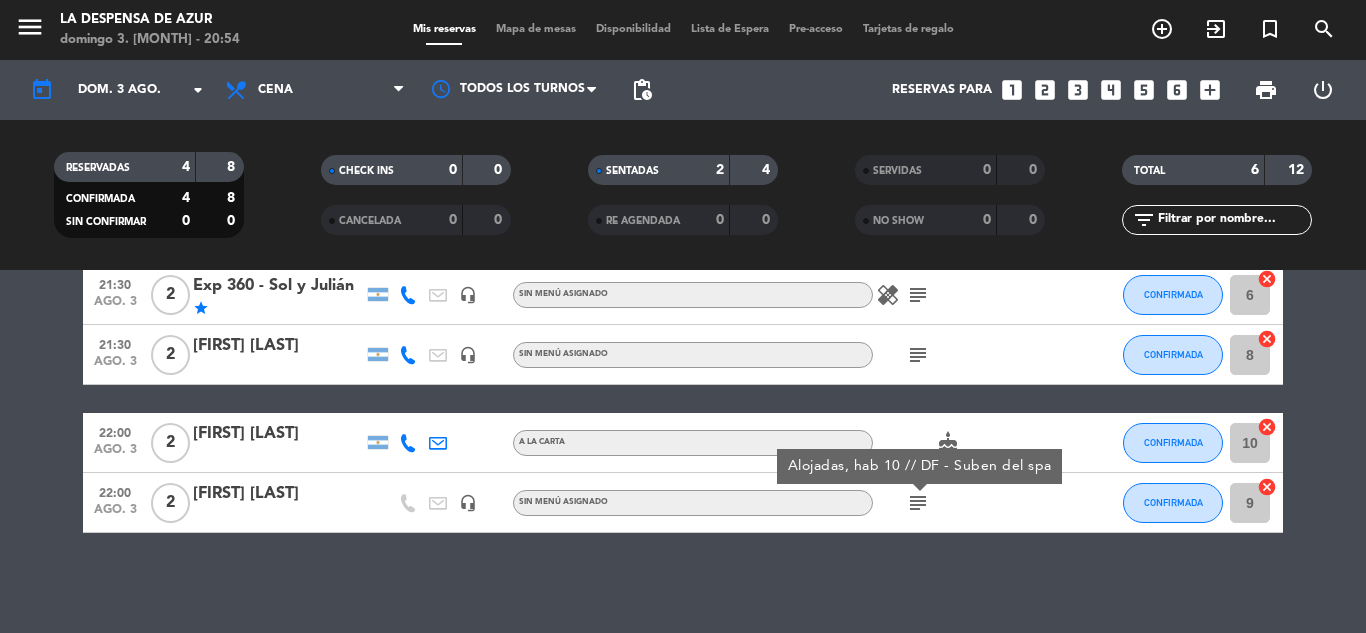click on "subject" 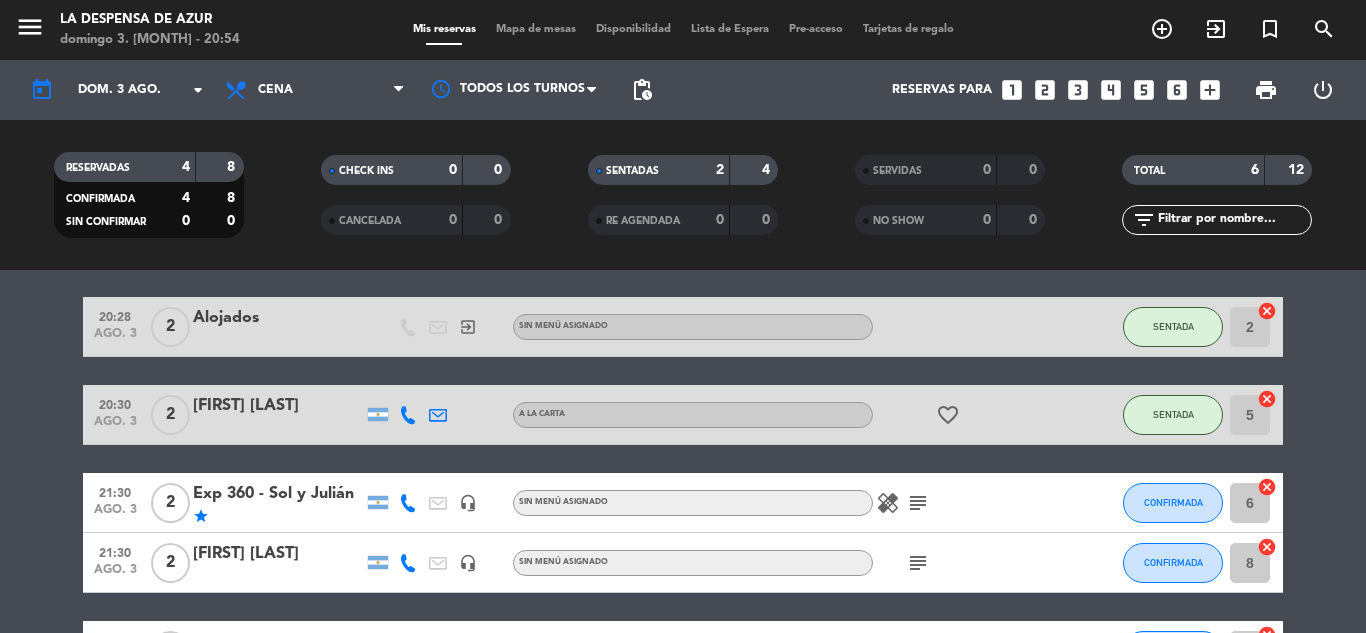 scroll, scrollTop: 100, scrollLeft: 0, axis: vertical 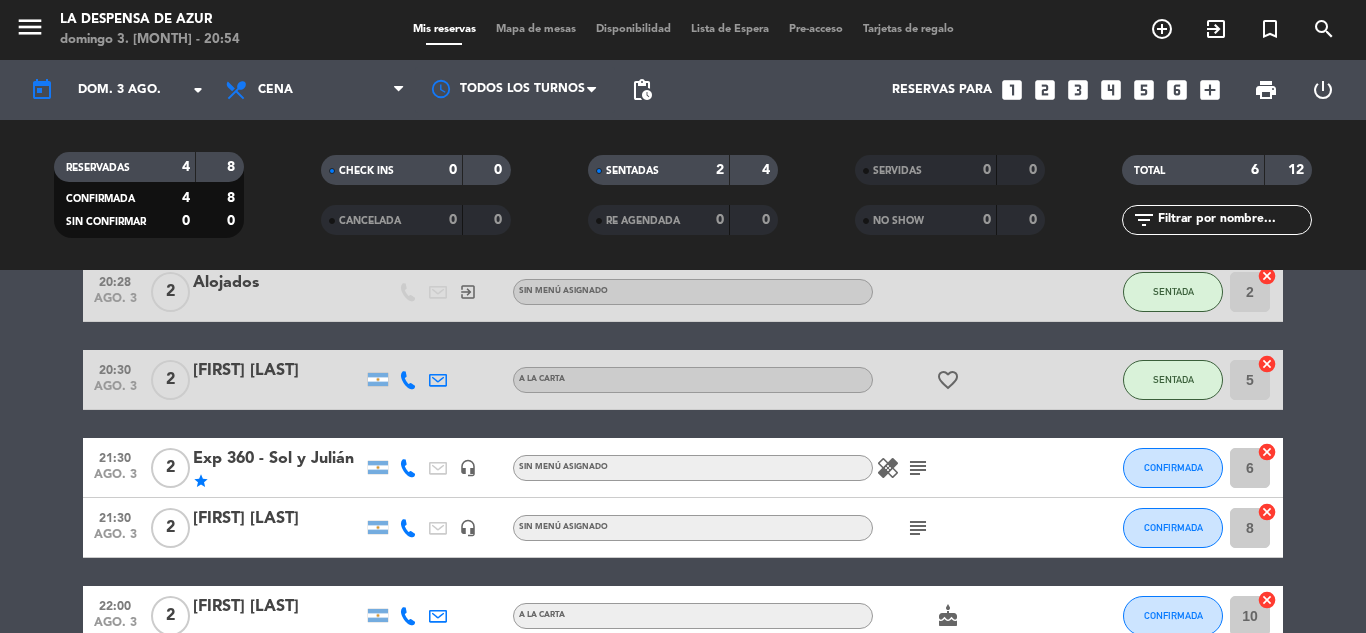 click on "subject" 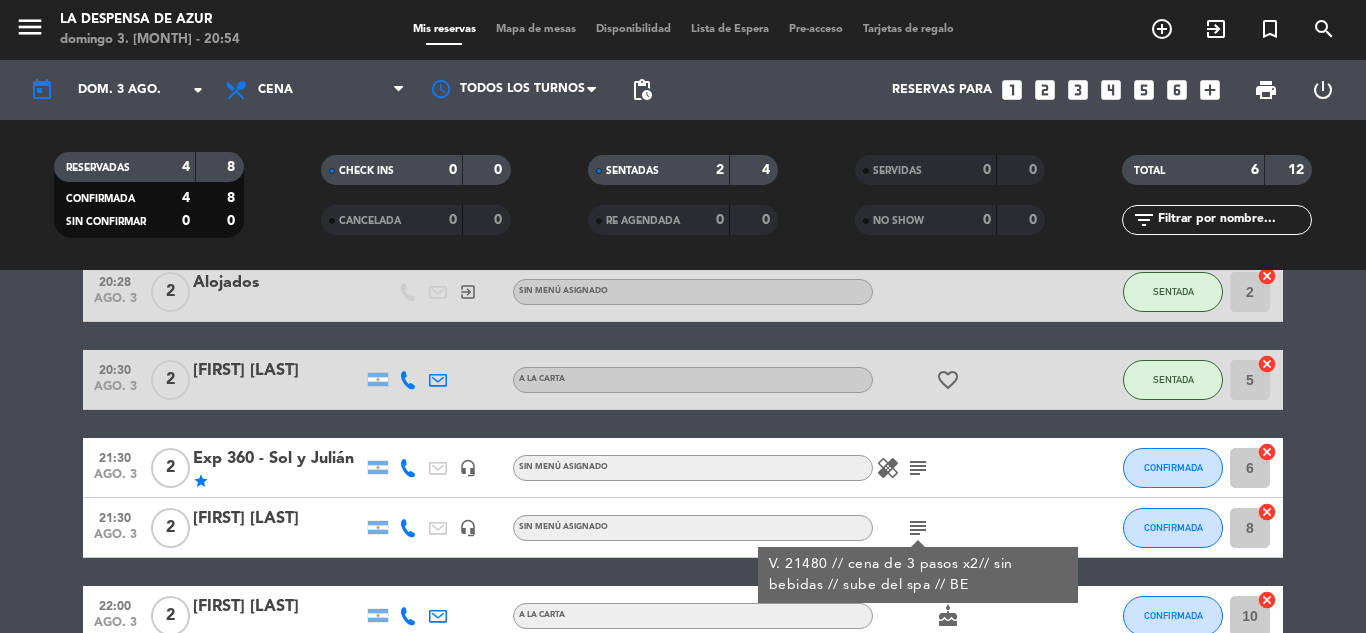 click on "subject" 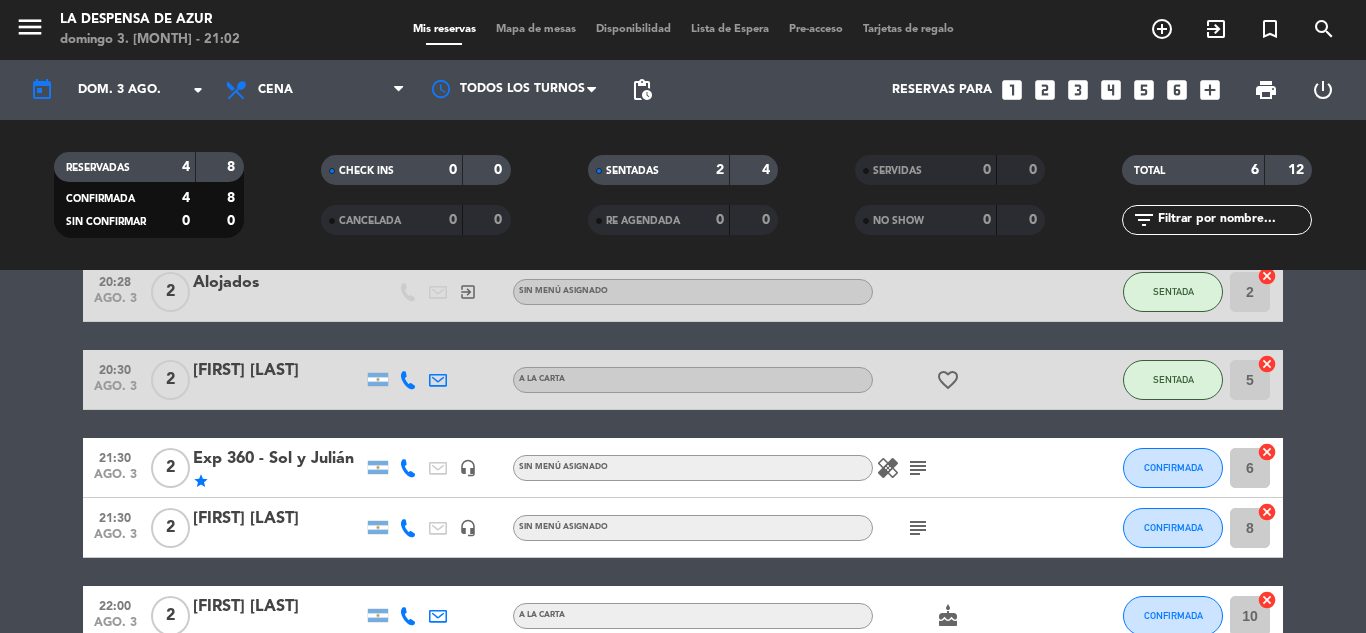 click on "20:28 ago. 3 2 Alojados exit_to_app Sin menú asignado SENTADA 2 cancel 20:30 ago. 3 2 [FIRST] [LAST] A LA CARTA favorite_border SENTADA 5 cancel 21:30 ago. 3 2 Exp 360 - Sol y Julián star headset_mic Sin menú asignado healing subject CONFIRMADA 6 cancel 21:30 ago. 3 2 [FIRST] [LAST] headset_mic Sin menú asignado subject CONFIRMADA 8 cancel 22:00 ago. 3 2 [FIRST] [LAST] A LA CARTA cake CONFIRMADA 10 cancel 22:00 ago. 3 2 [FIRST] [LAST] headset_mic Sin menú asignado subject CONFIRMADA 9 cancel" 